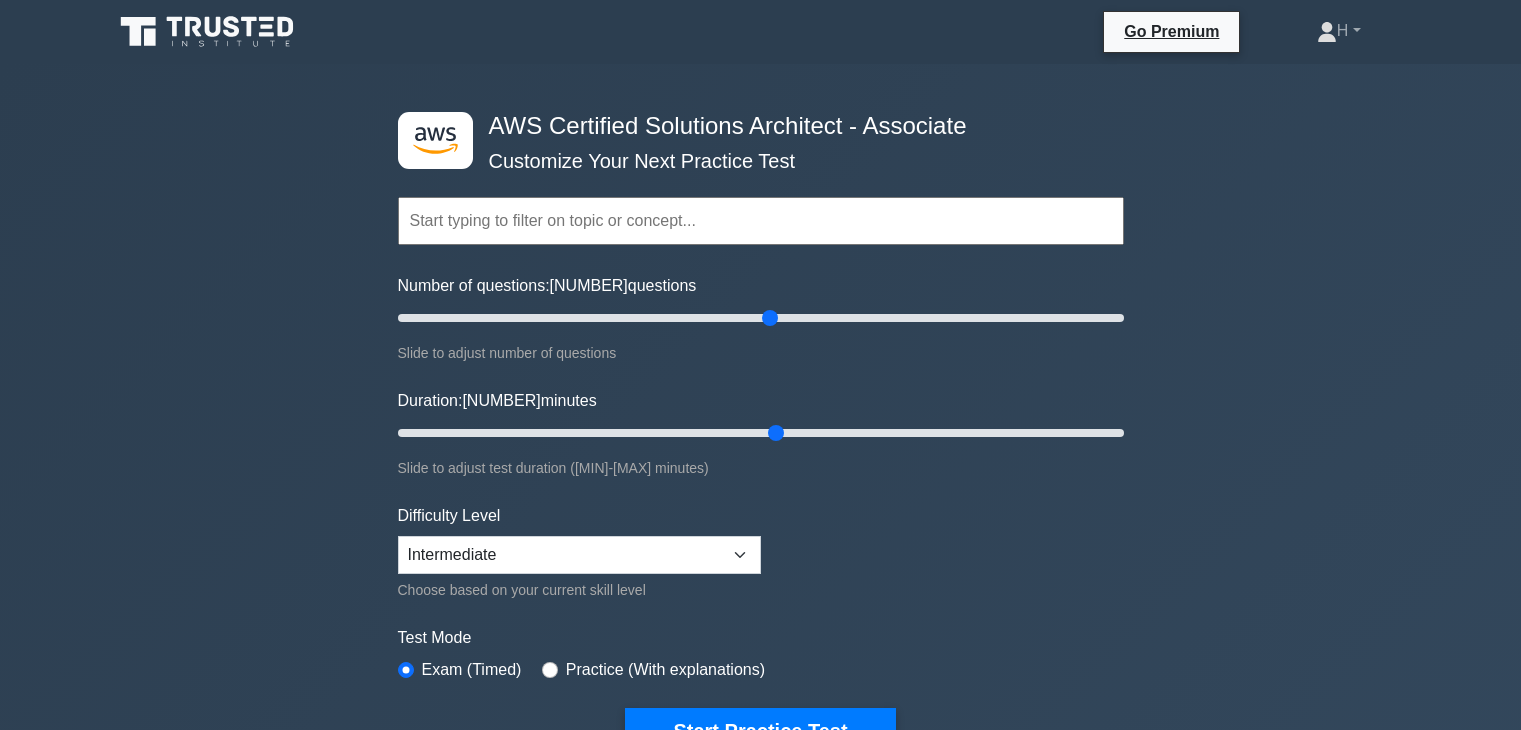 scroll, scrollTop: 0, scrollLeft: 0, axis: both 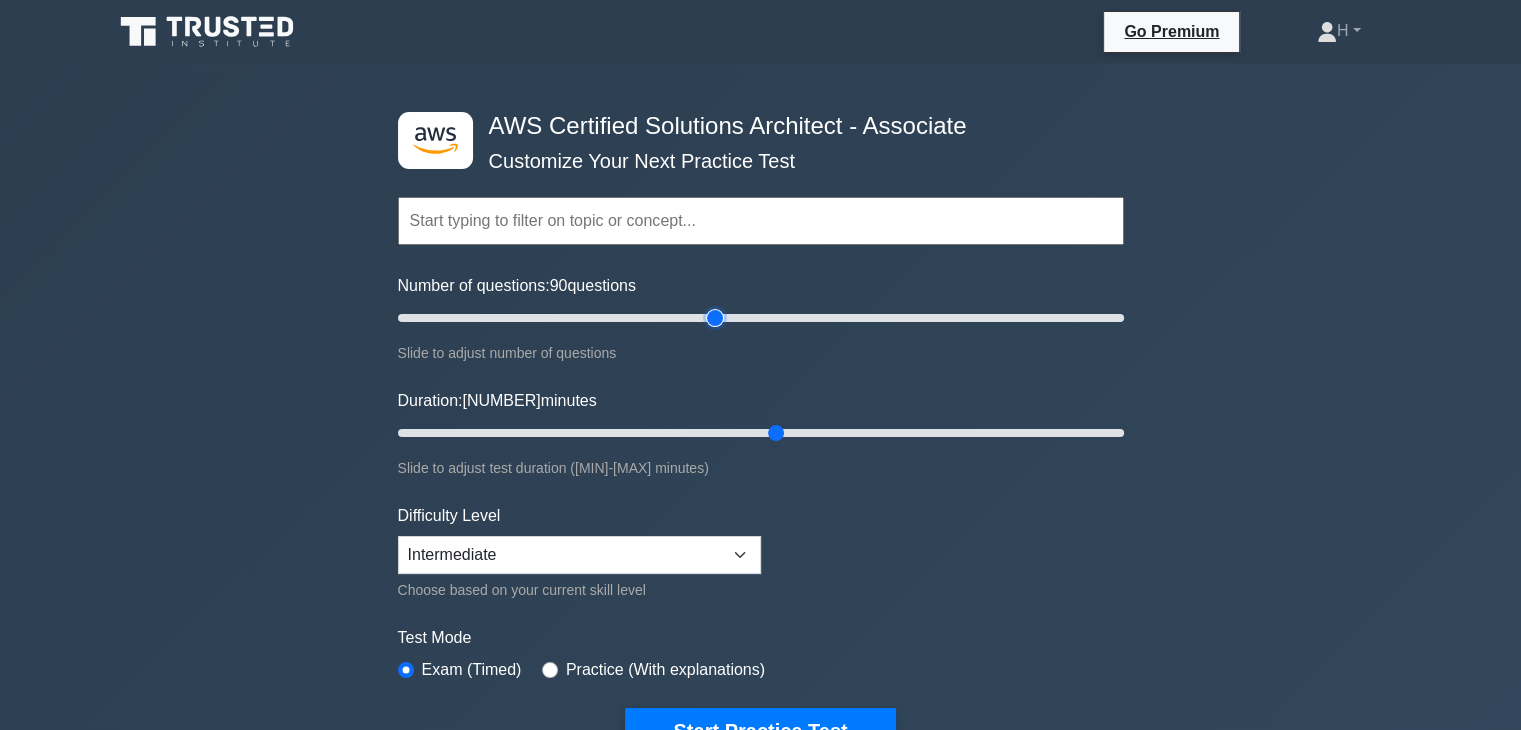 click on "Number of questions:  90  questions" at bounding box center [761, 318] 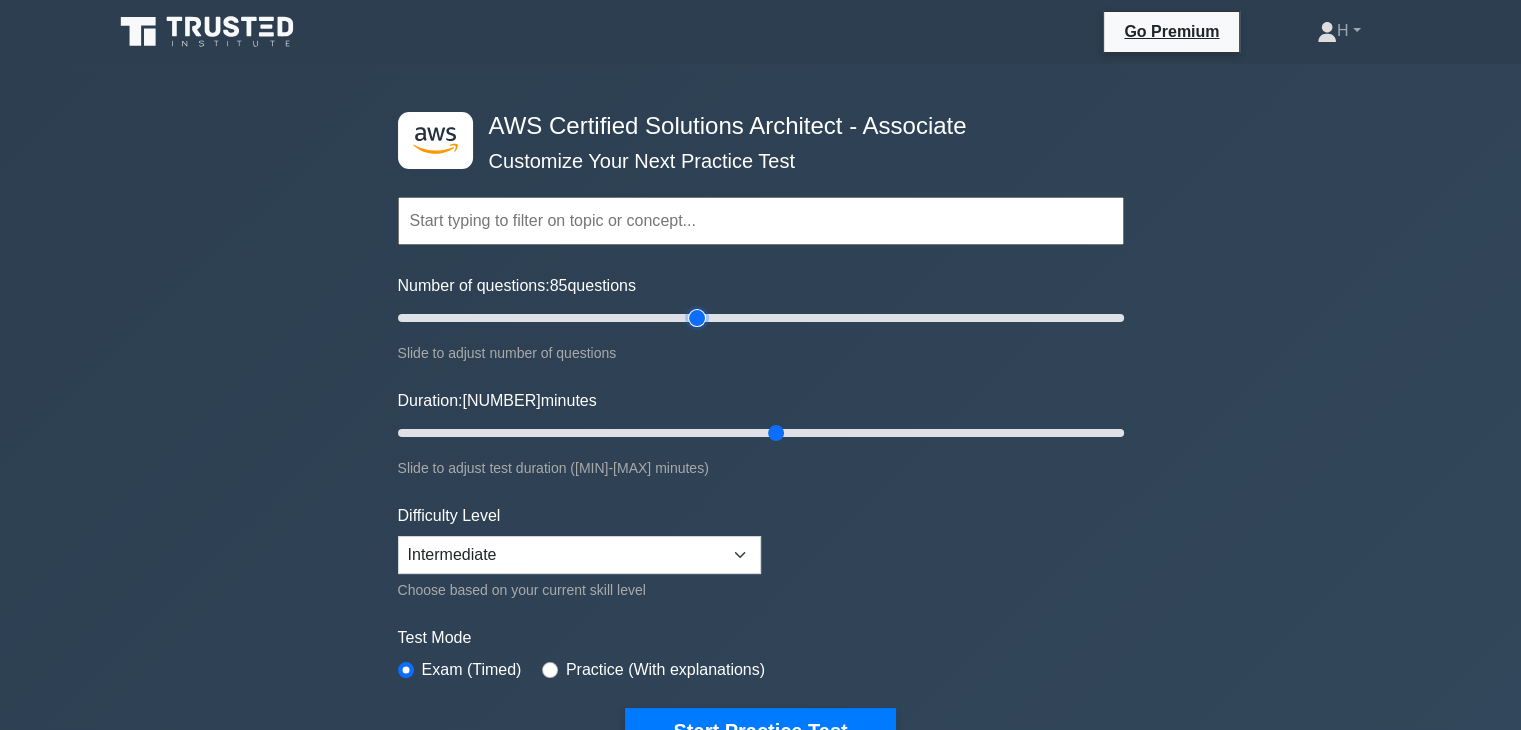 click on "Number of questions:  85  questions" at bounding box center [761, 318] 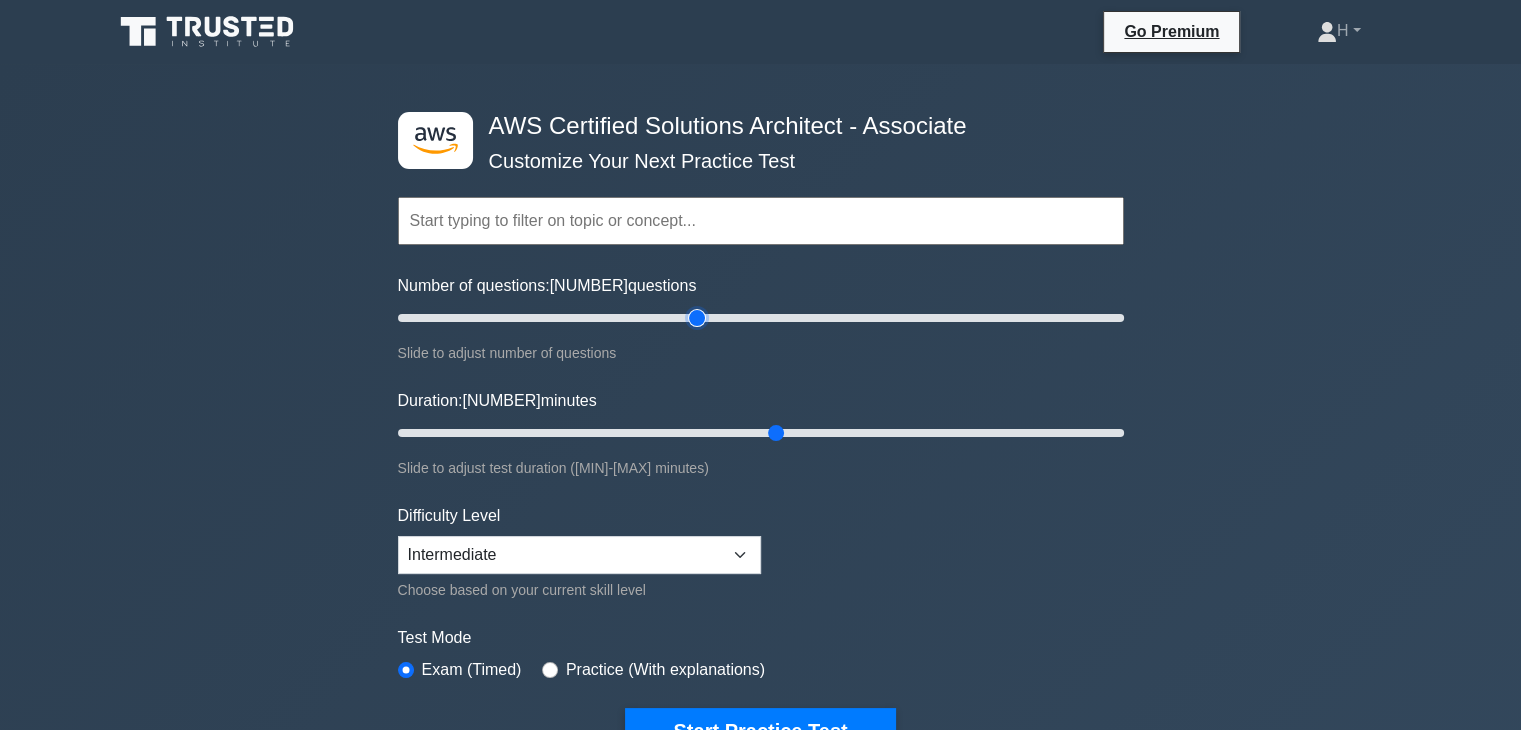 click on "Number of questions:  80  questions" at bounding box center (761, 318) 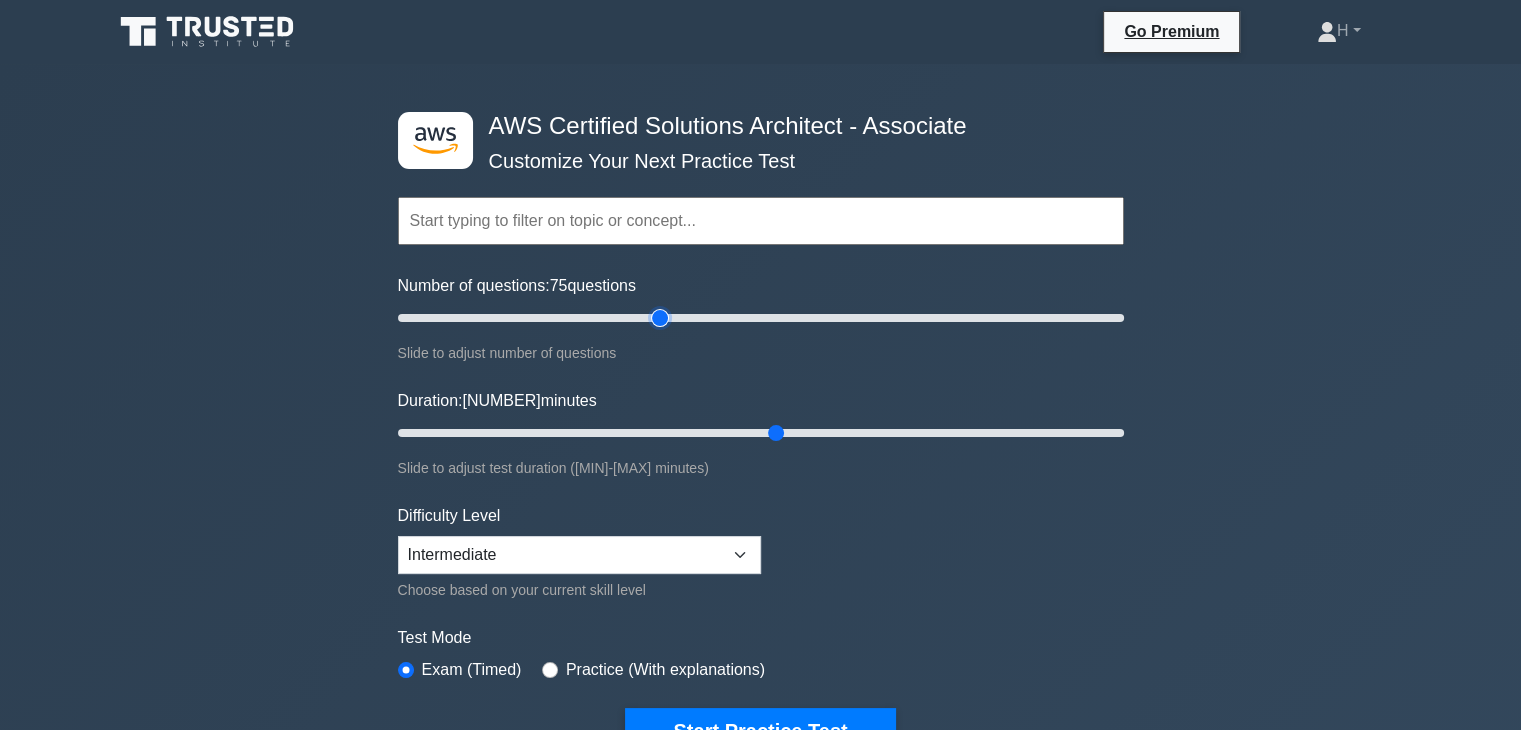 click on "Number of questions:  75  questions" at bounding box center [761, 318] 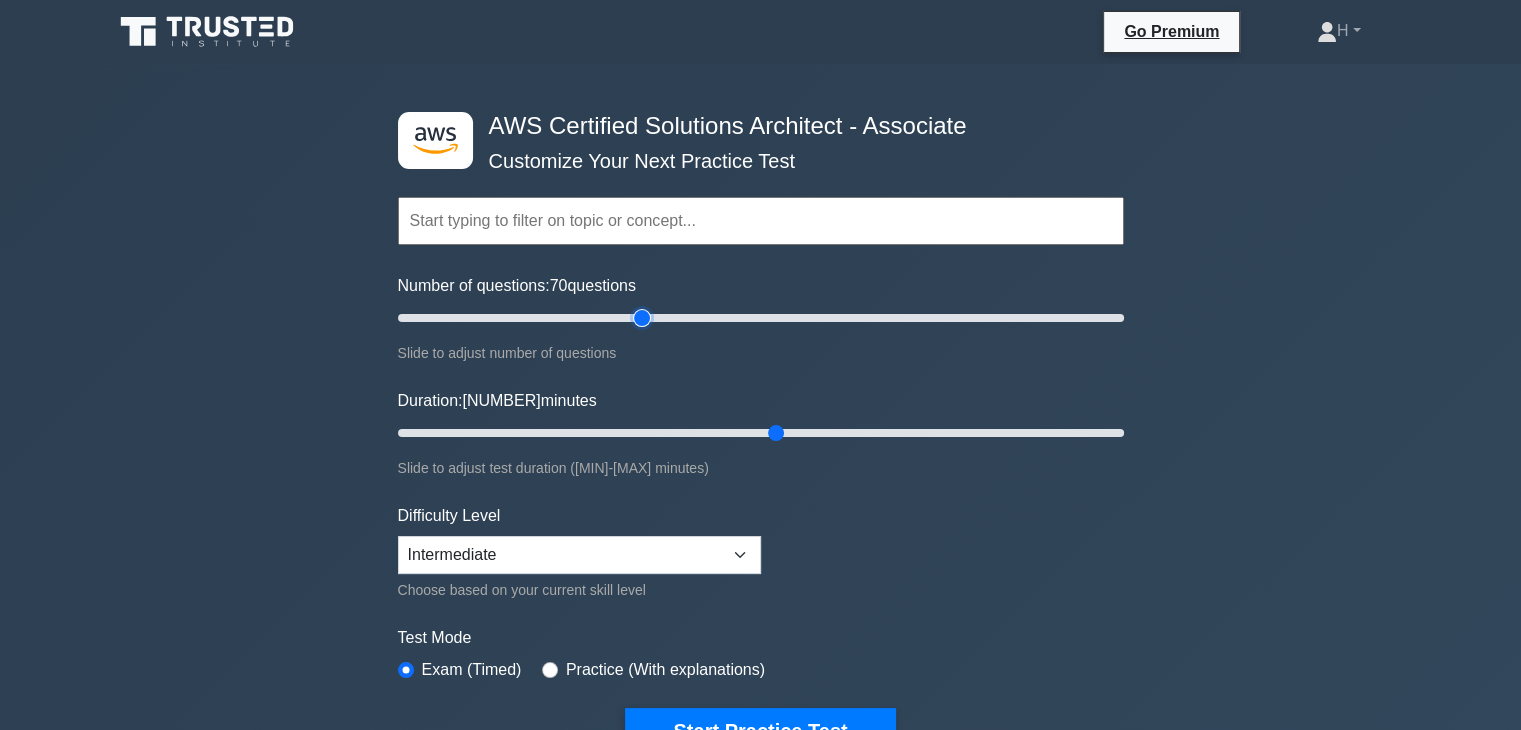 click on "Number of questions:  70  questions" at bounding box center (761, 318) 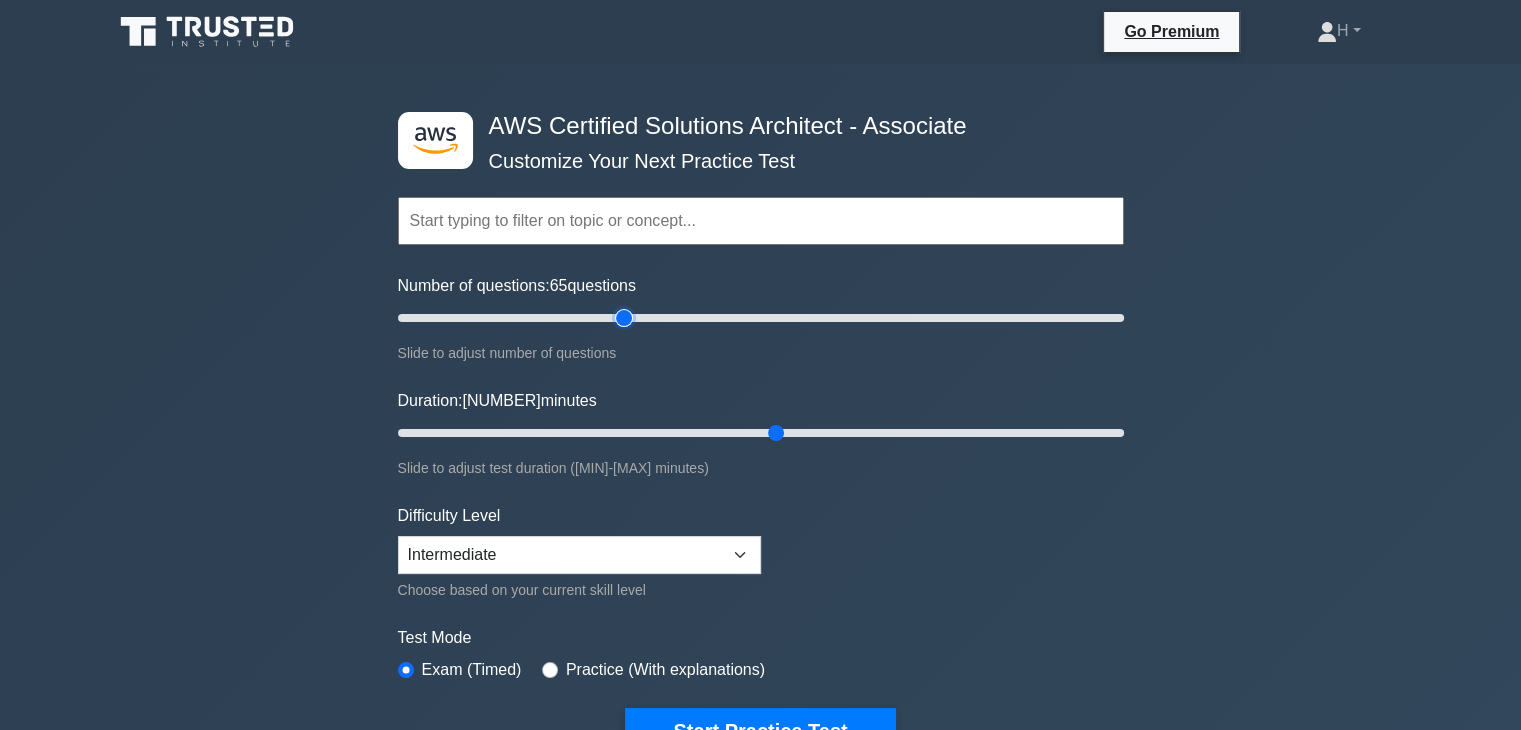 type on "65" 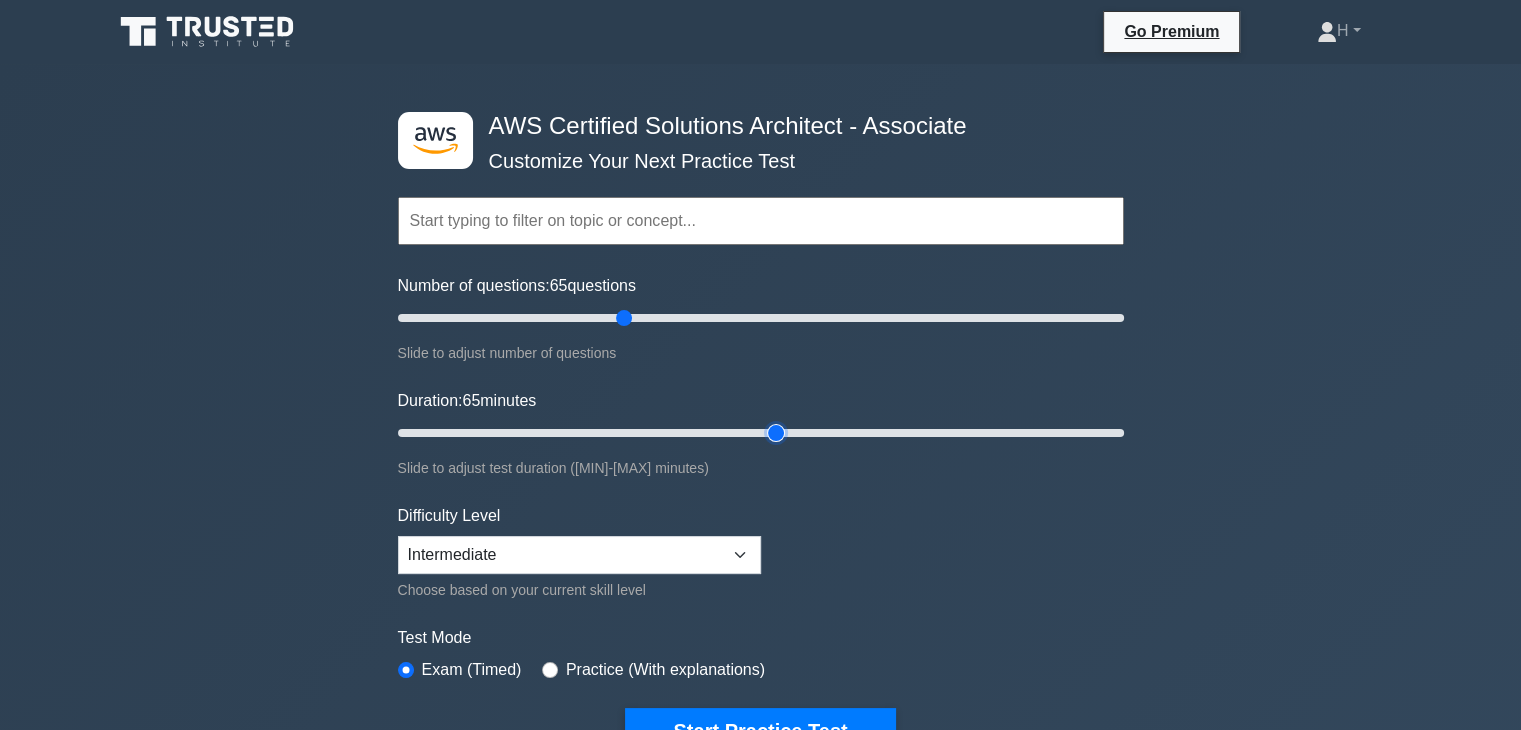 click on "Duration:  65  minutes" at bounding box center (761, 433) 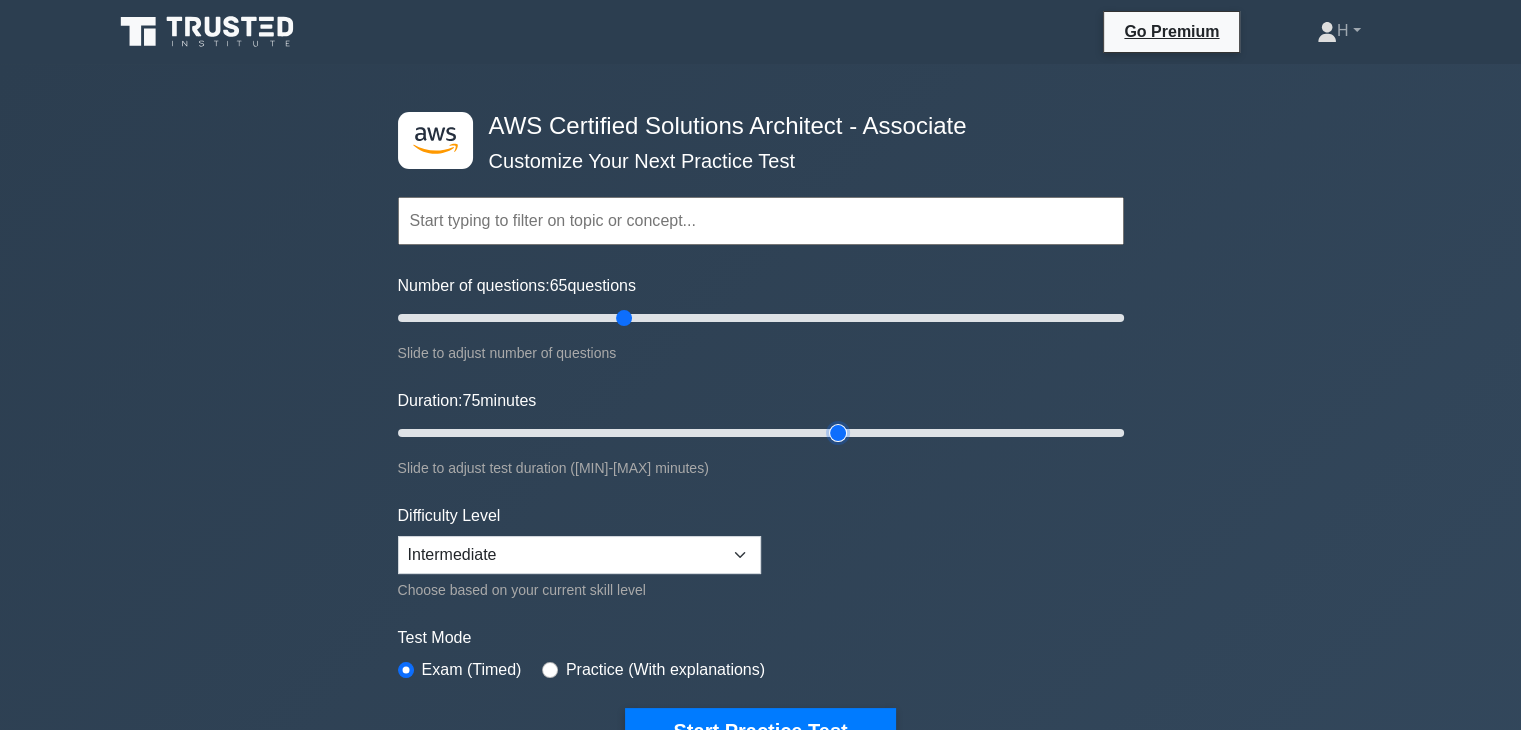 click on "Duration:  75  minutes" at bounding box center (761, 433) 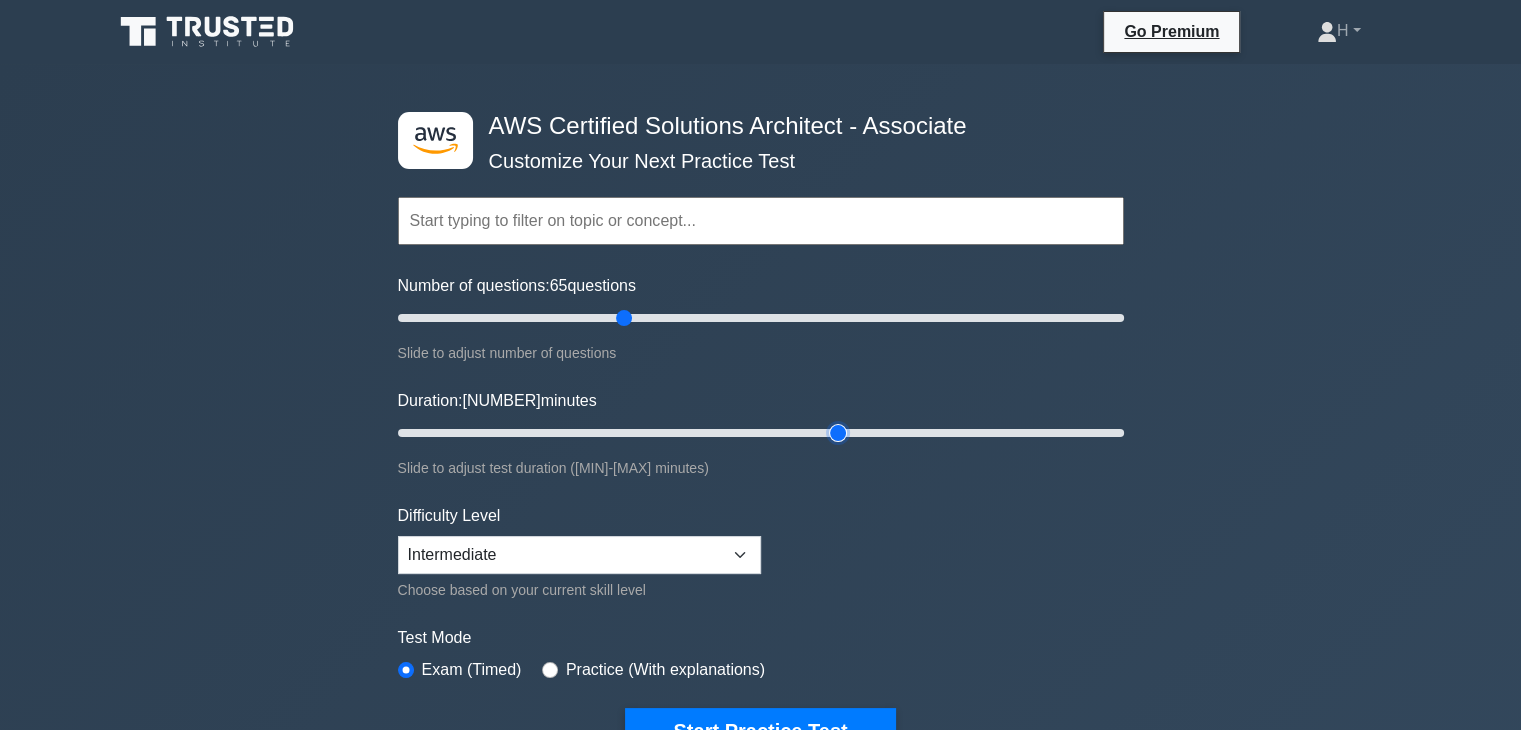 type on "80" 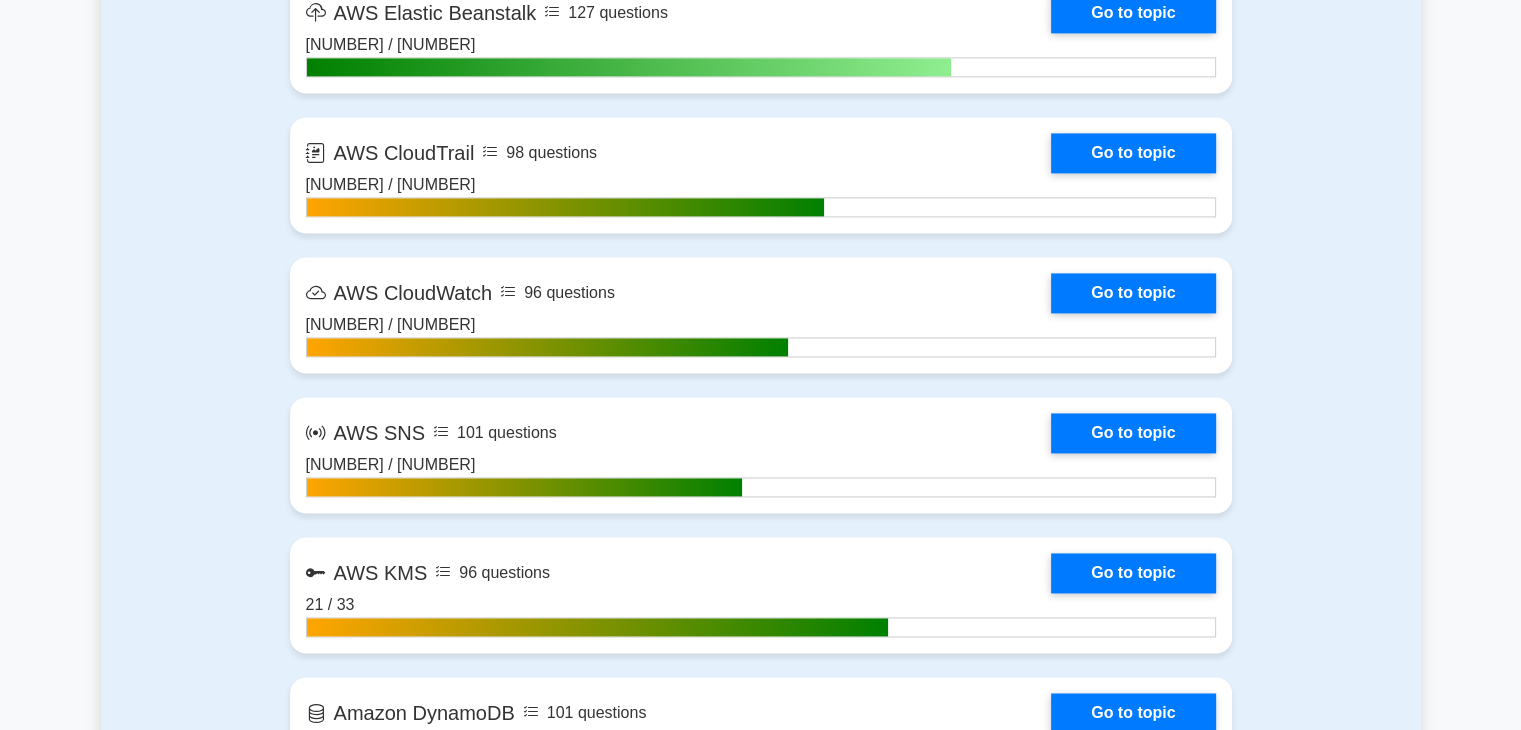 scroll, scrollTop: 2932, scrollLeft: 0, axis: vertical 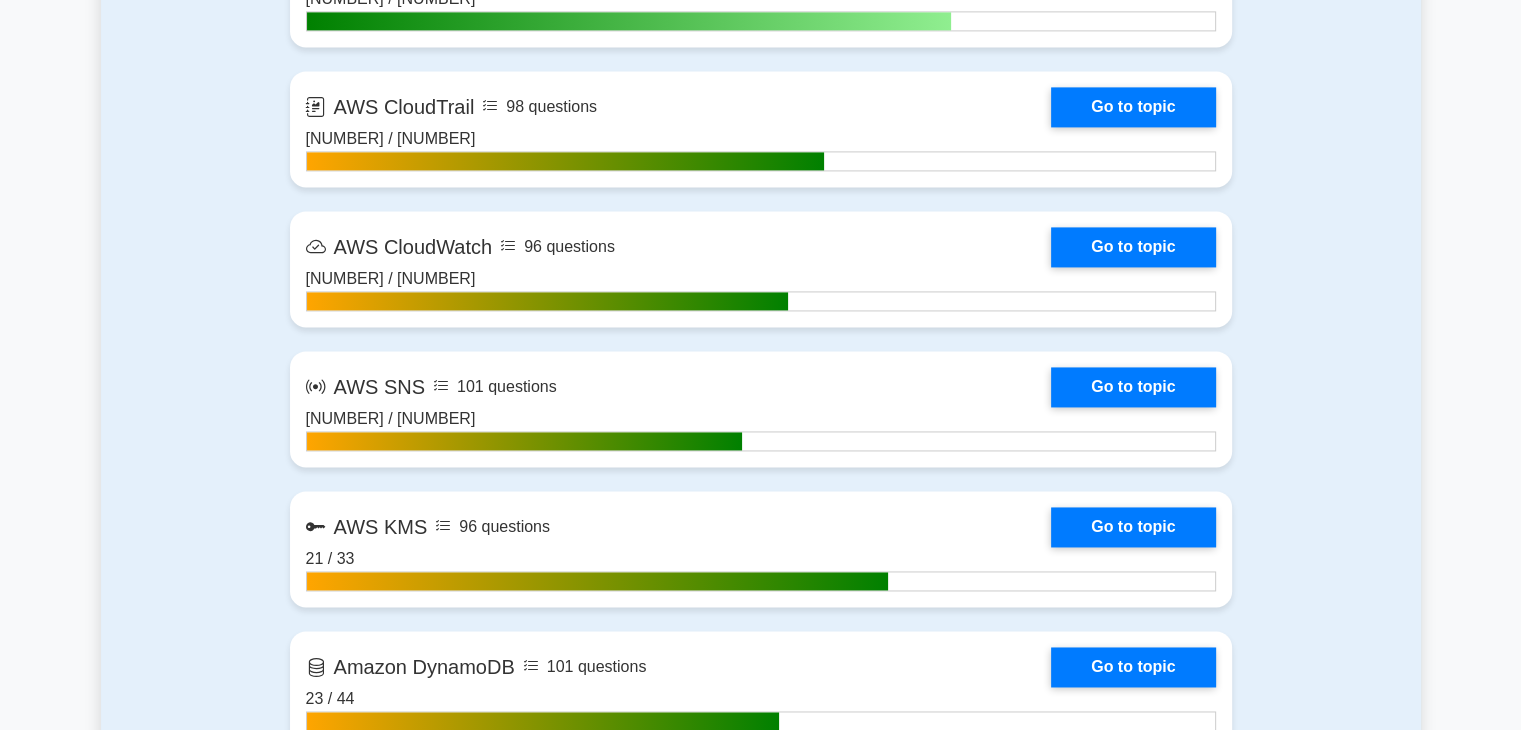 click on "Go to topic" at bounding box center [1133, 667] 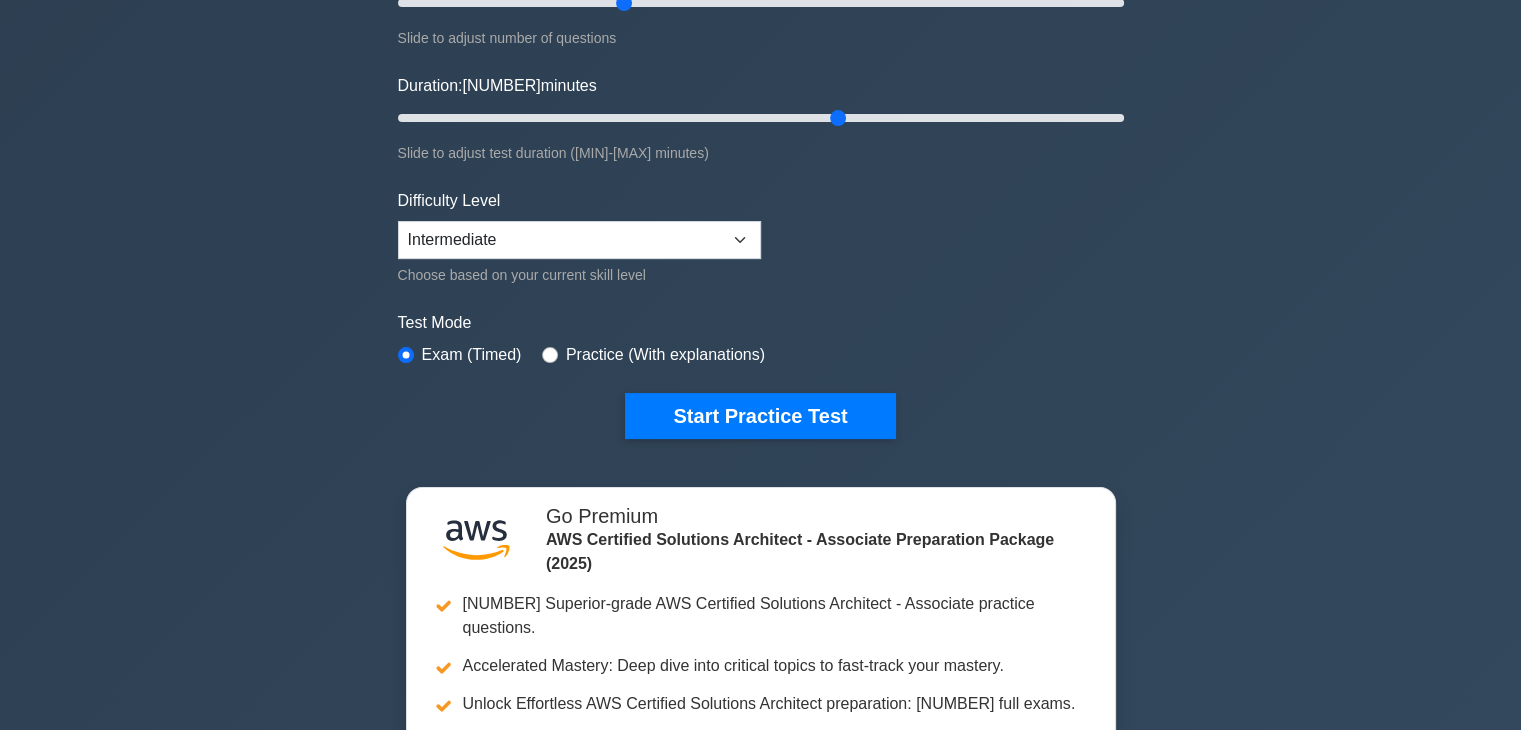 scroll, scrollTop: 347, scrollLeft: 0, axis: vertical 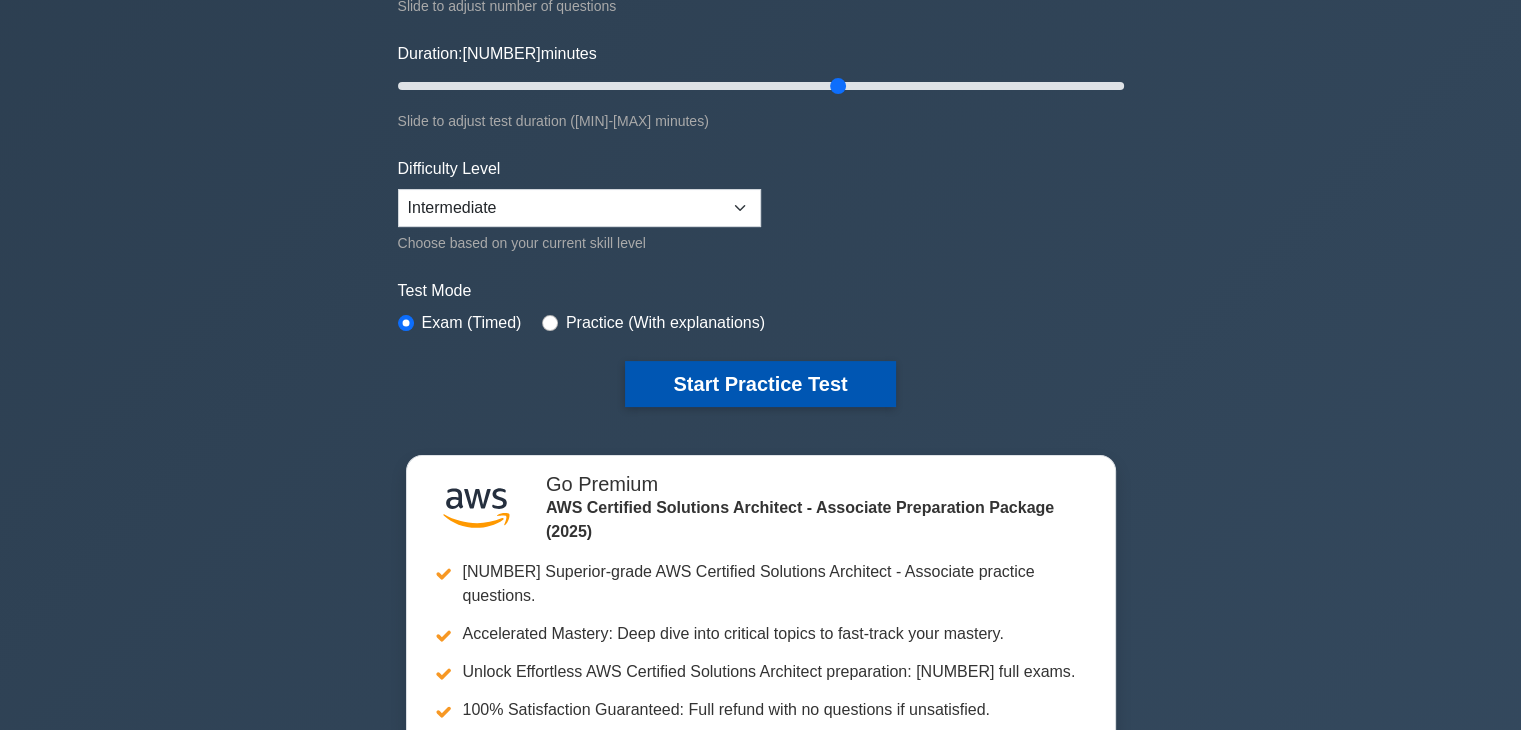 click on "Start Practice Test" at bounding box center (760, 384) 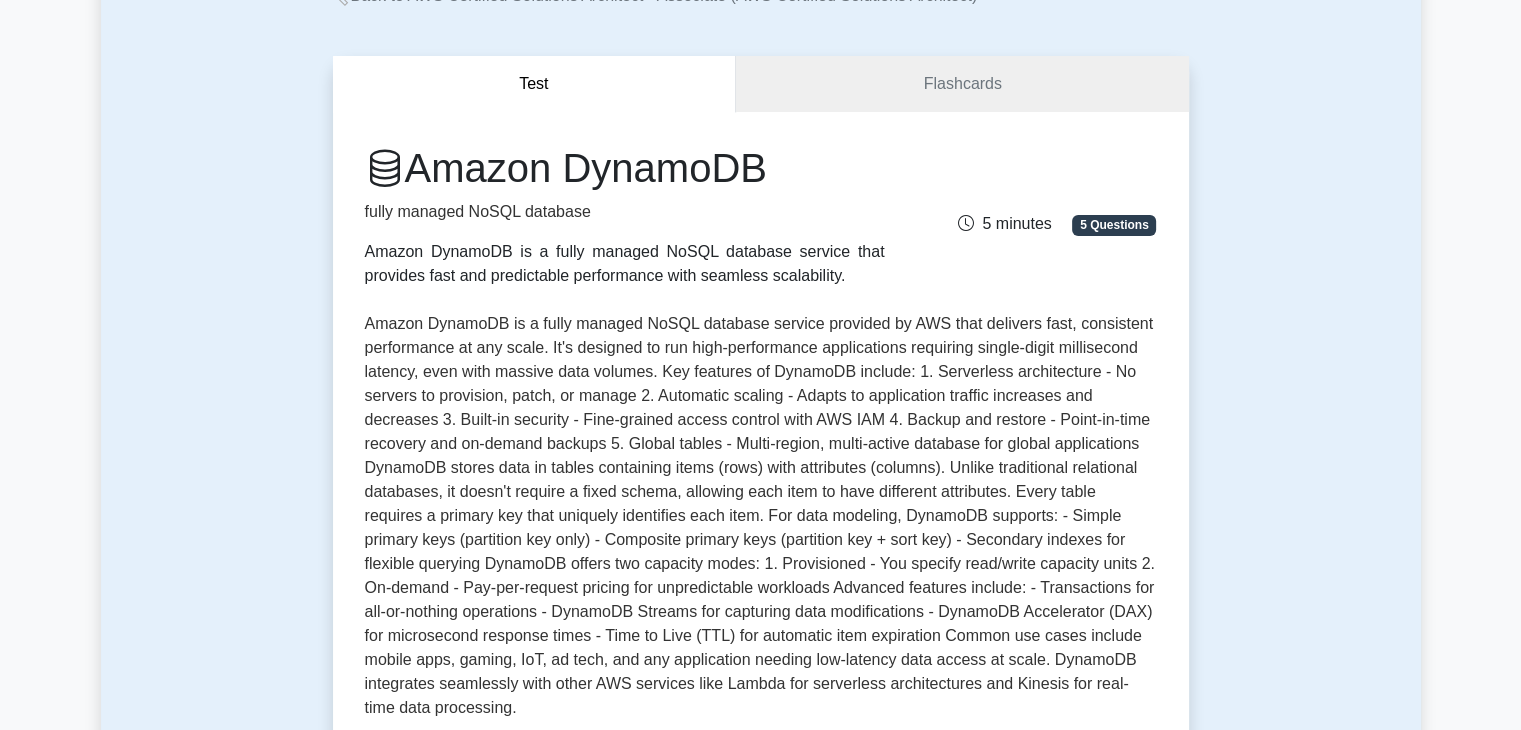 scroll, scrollTop: 0, scrollLeft: 0, axis: both 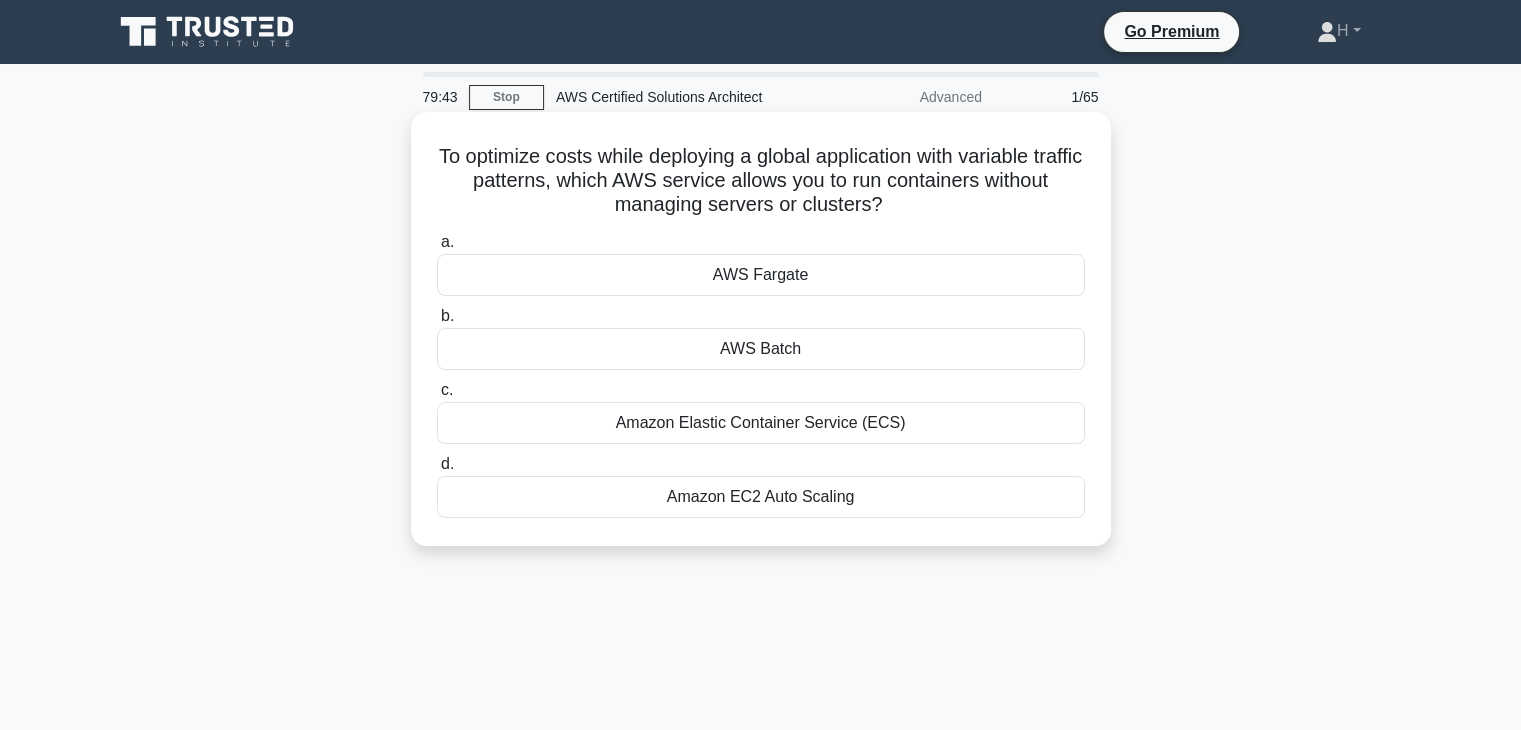click on "AWS Fargate" at bounding box center (761, 275) 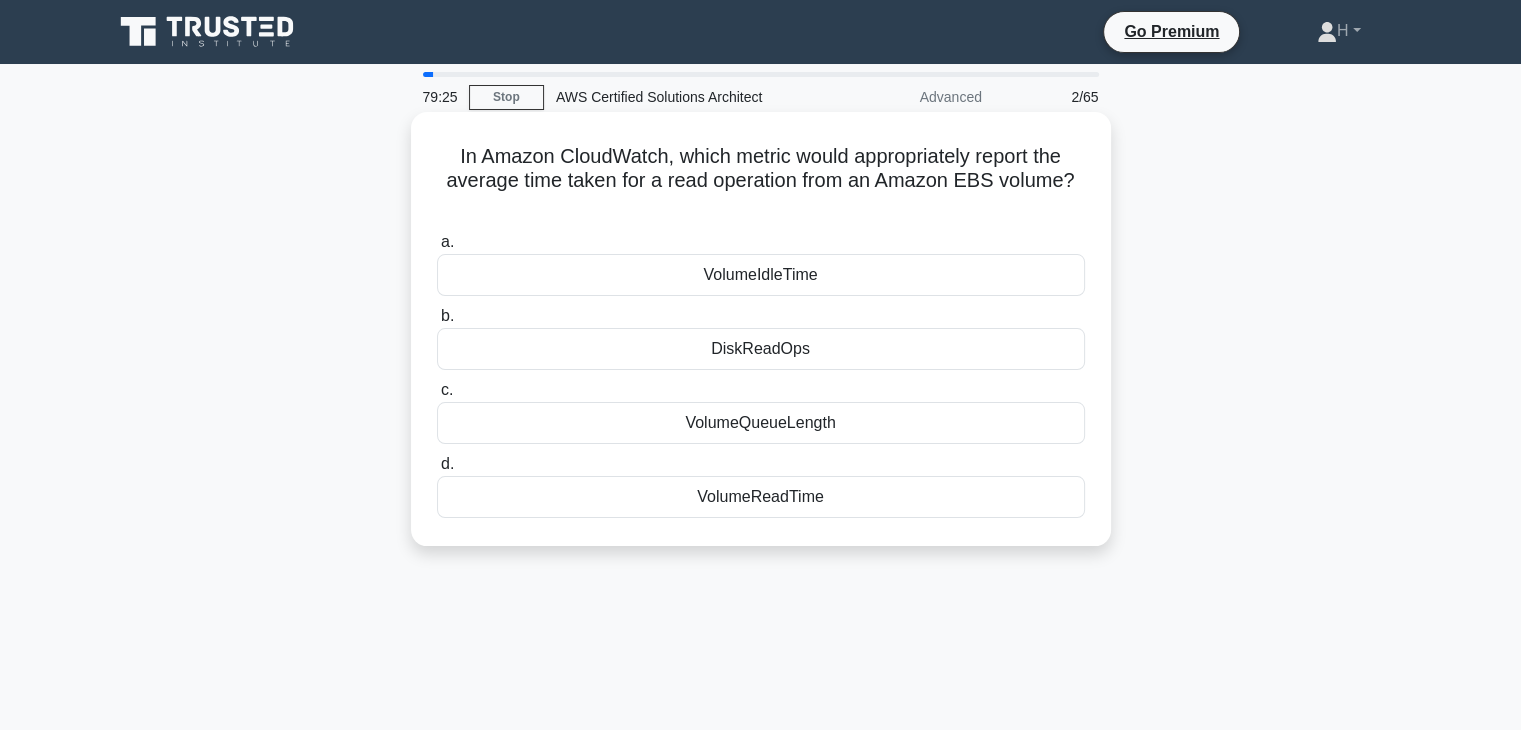click on "VolumeReadTime" at bounding box center (761, 497) 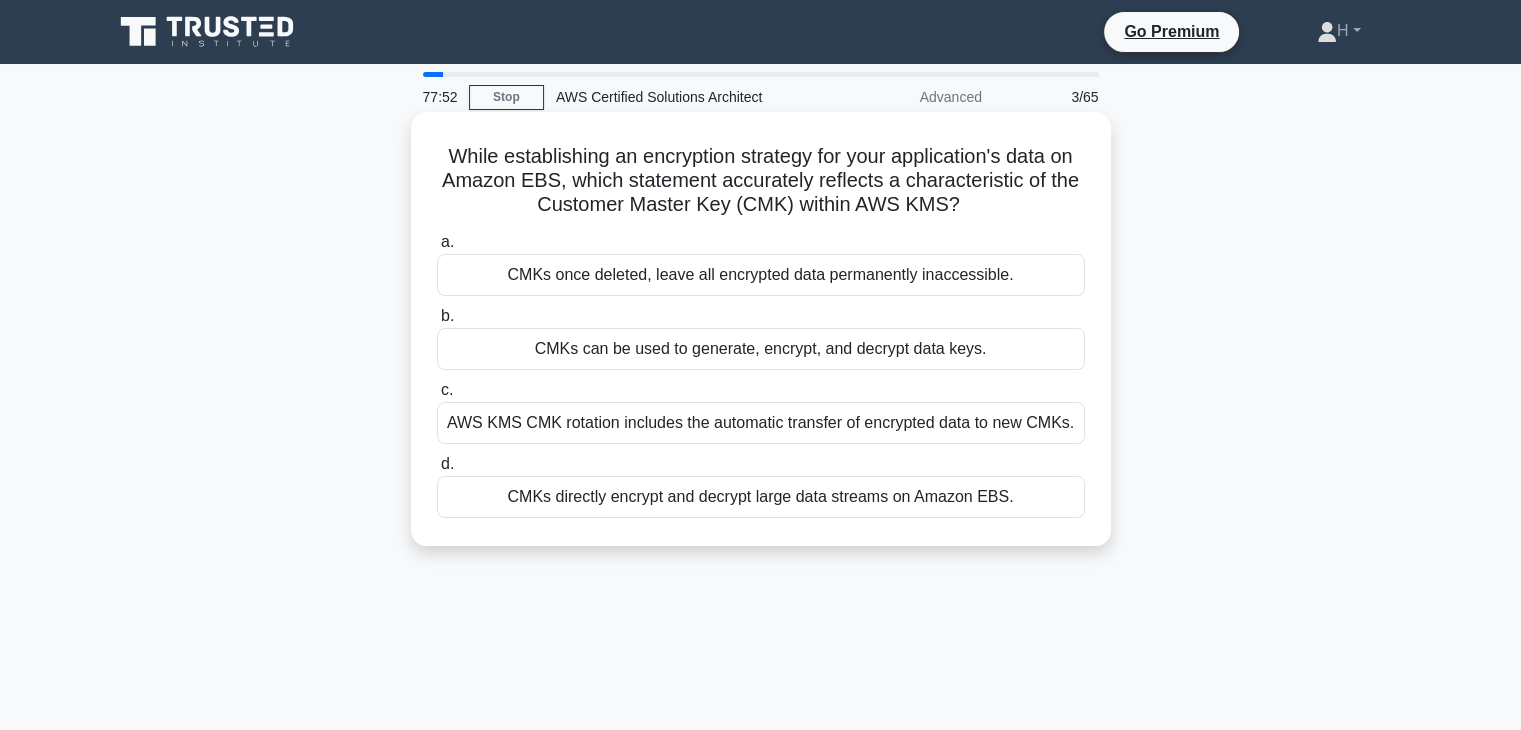 click on "CMKs can be used to generate, encrypt, and decrypt data keys." at bounding box center (761, 349) 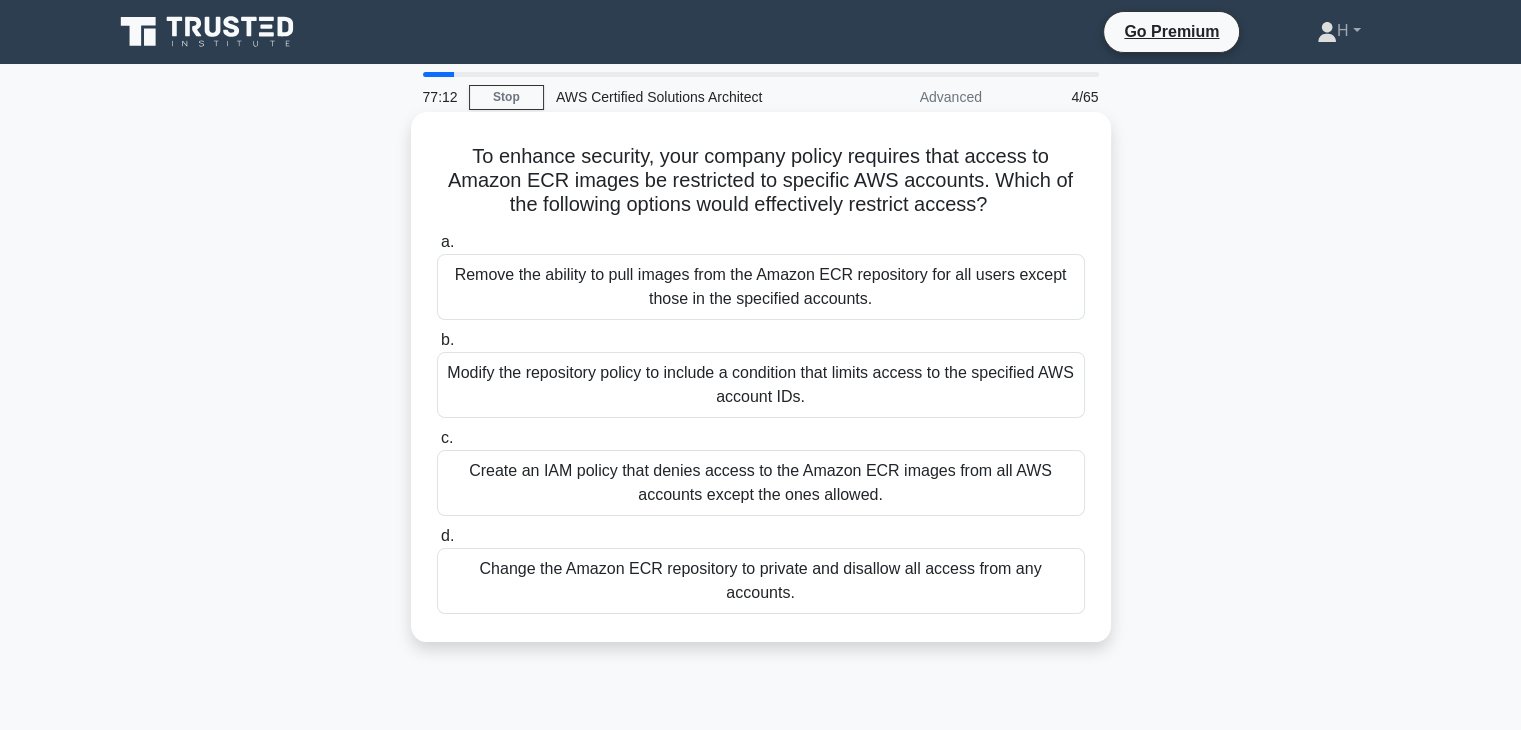 click on "Modify the repository policy to include a condition that limits access to the specified AWS account IDs." at bounding box center [761, 385] 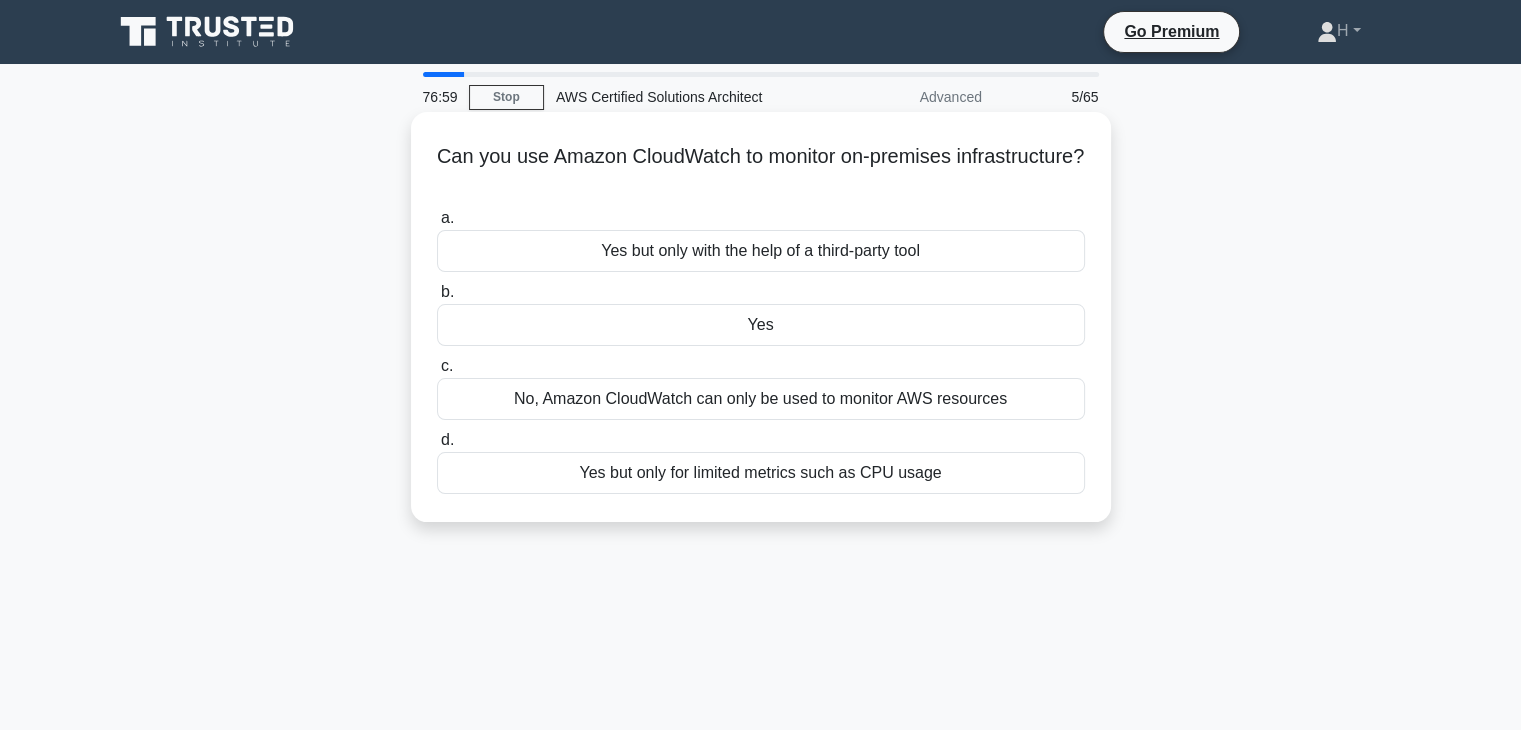 click on "Yes but only for limited metrics such as CPU usage" at bounding box center [761, 473] 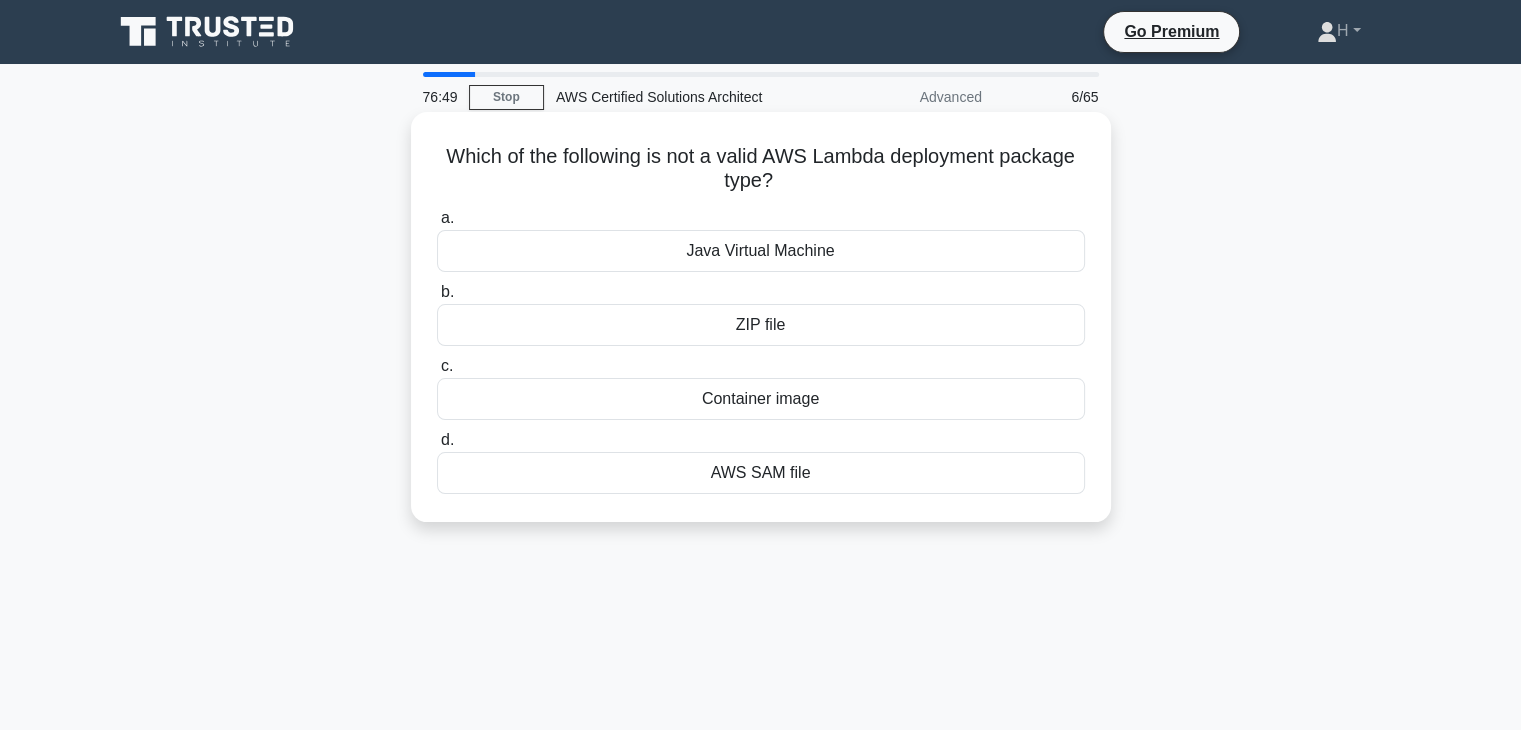click on "Java Virtual Machine" at bounding box center (761, 251) 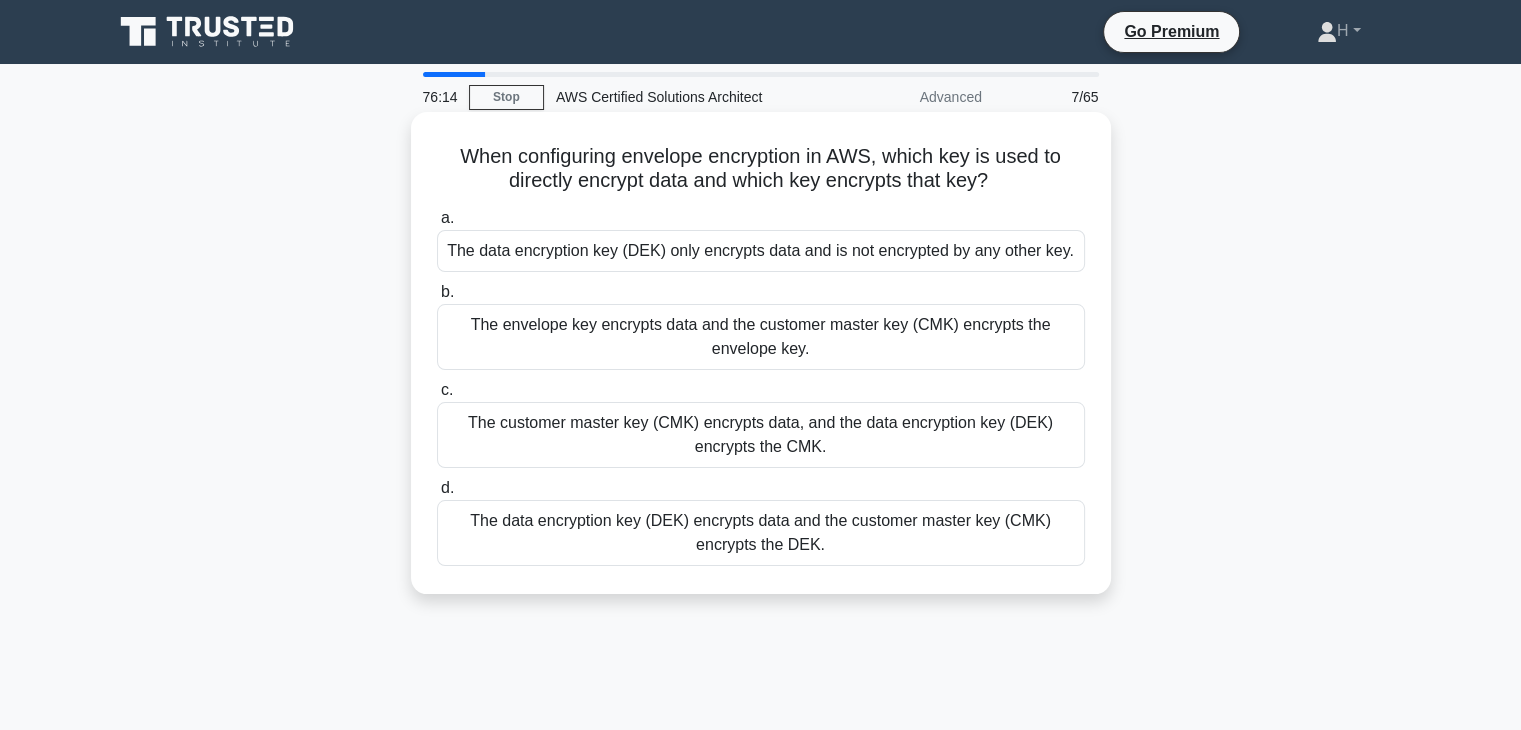 click on "The envelope key encrypts data and the customer master key (CMK) encrypts the envelope key." at bounding box center (761, 337) 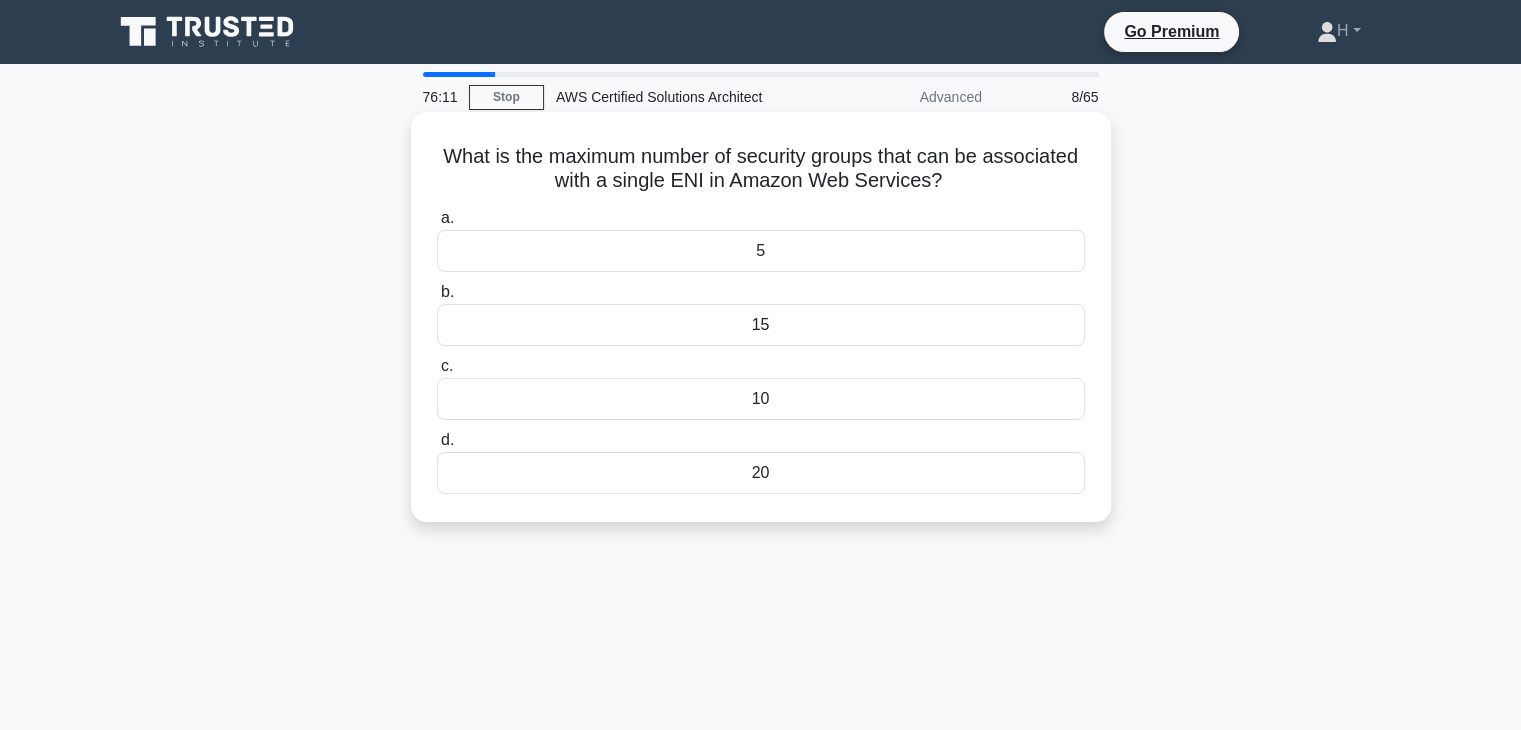 click on "5" at bounding box center (761, 251) 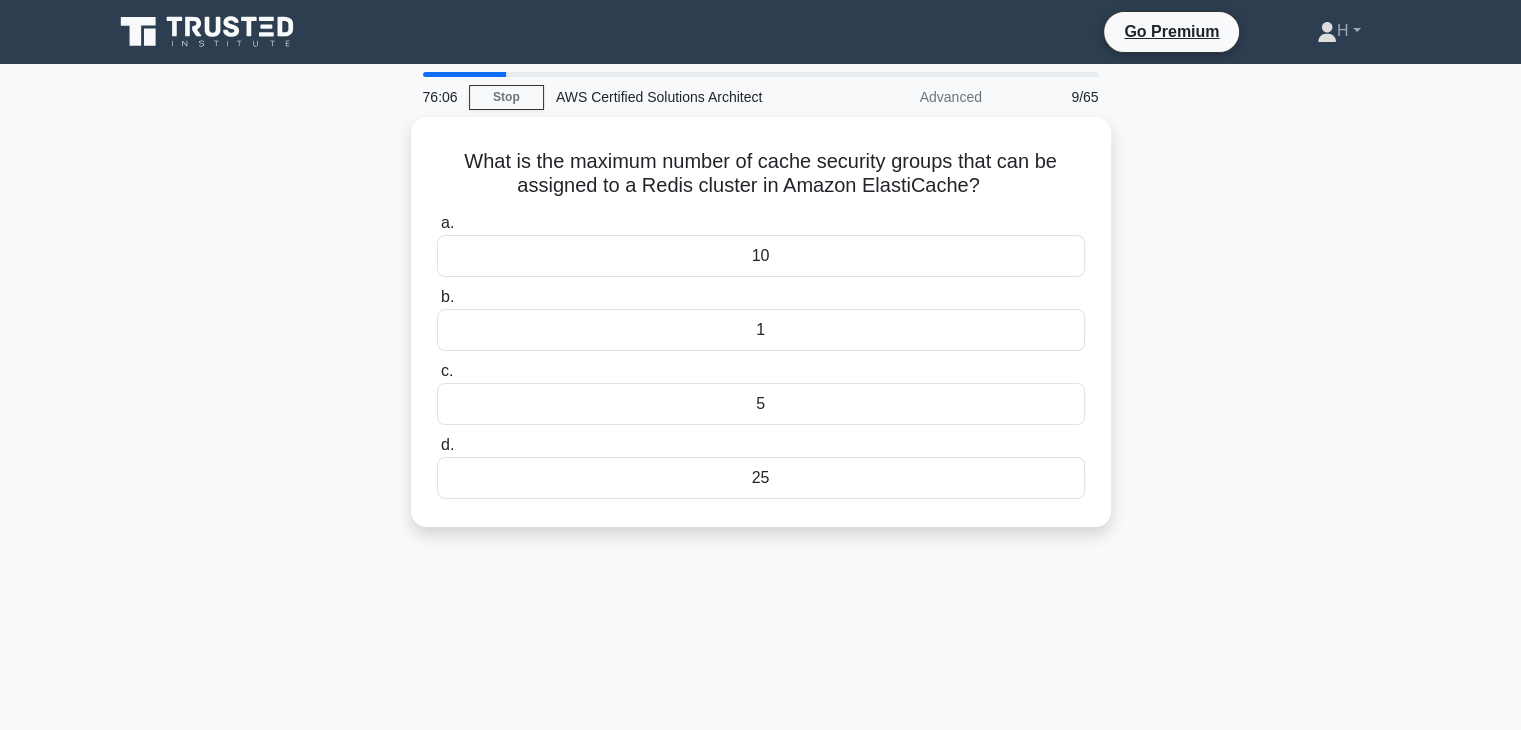 click on "10" at bounding box center (761, 256) 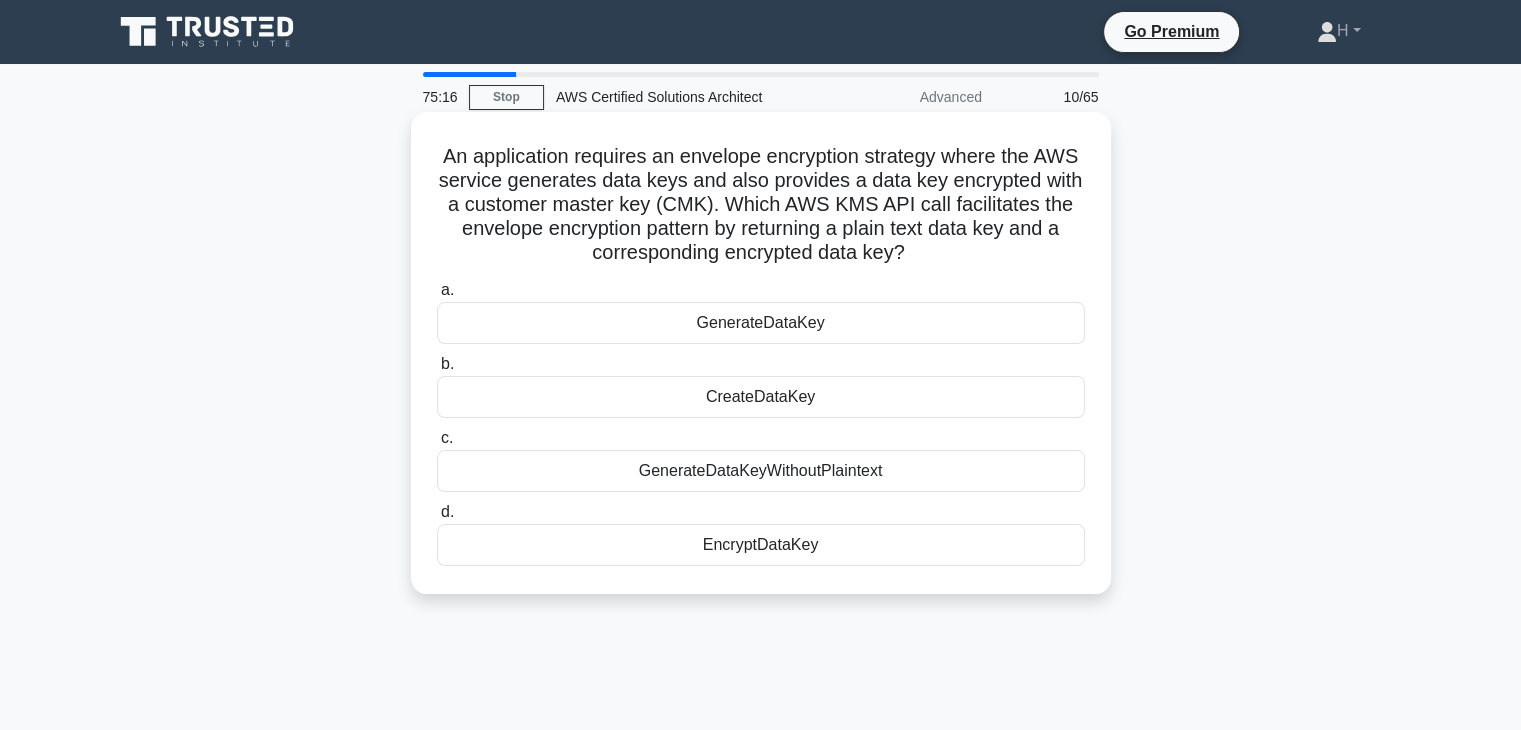 click on "EncryptDataKey" at bounding box center (761, 545) 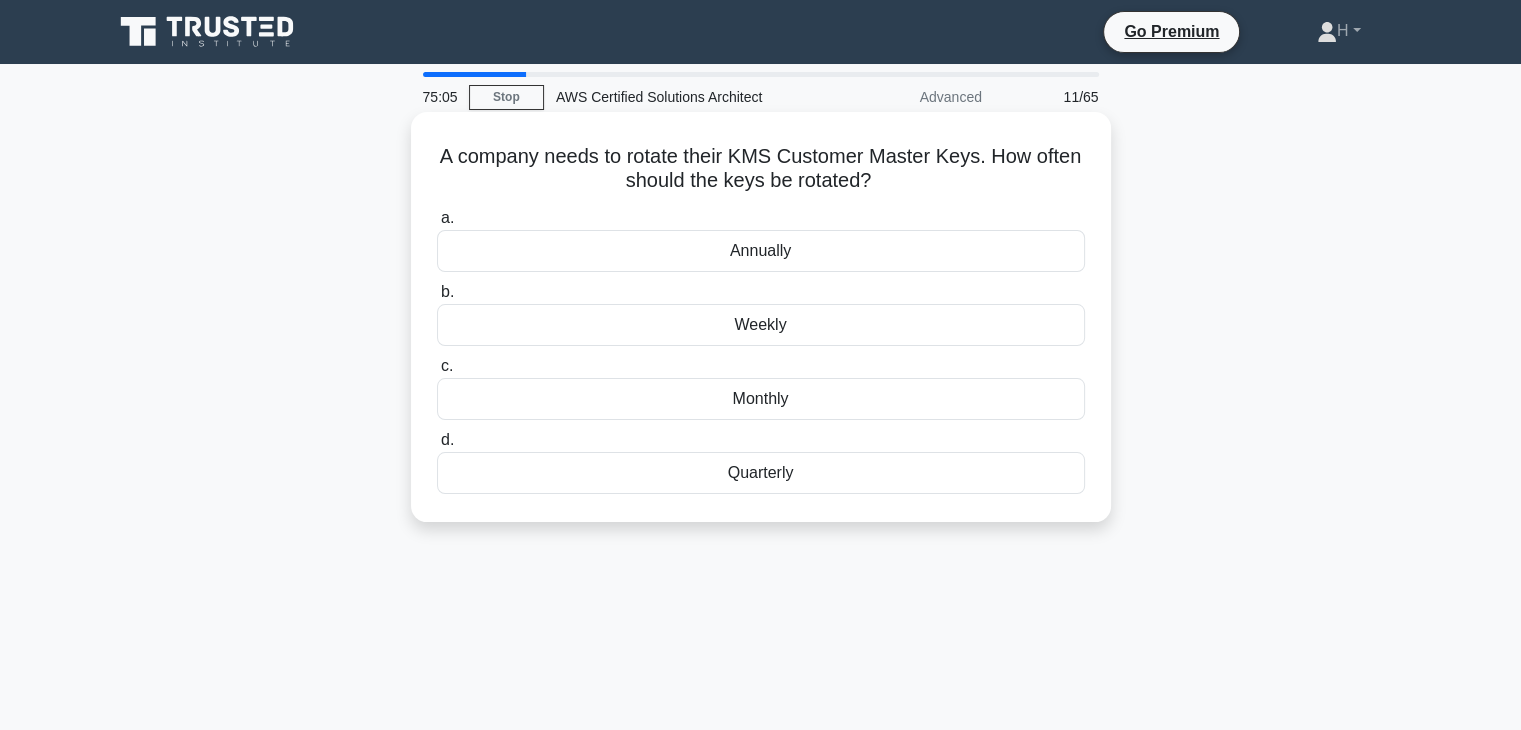 click on "Annually" at bounding box center [761, 251] 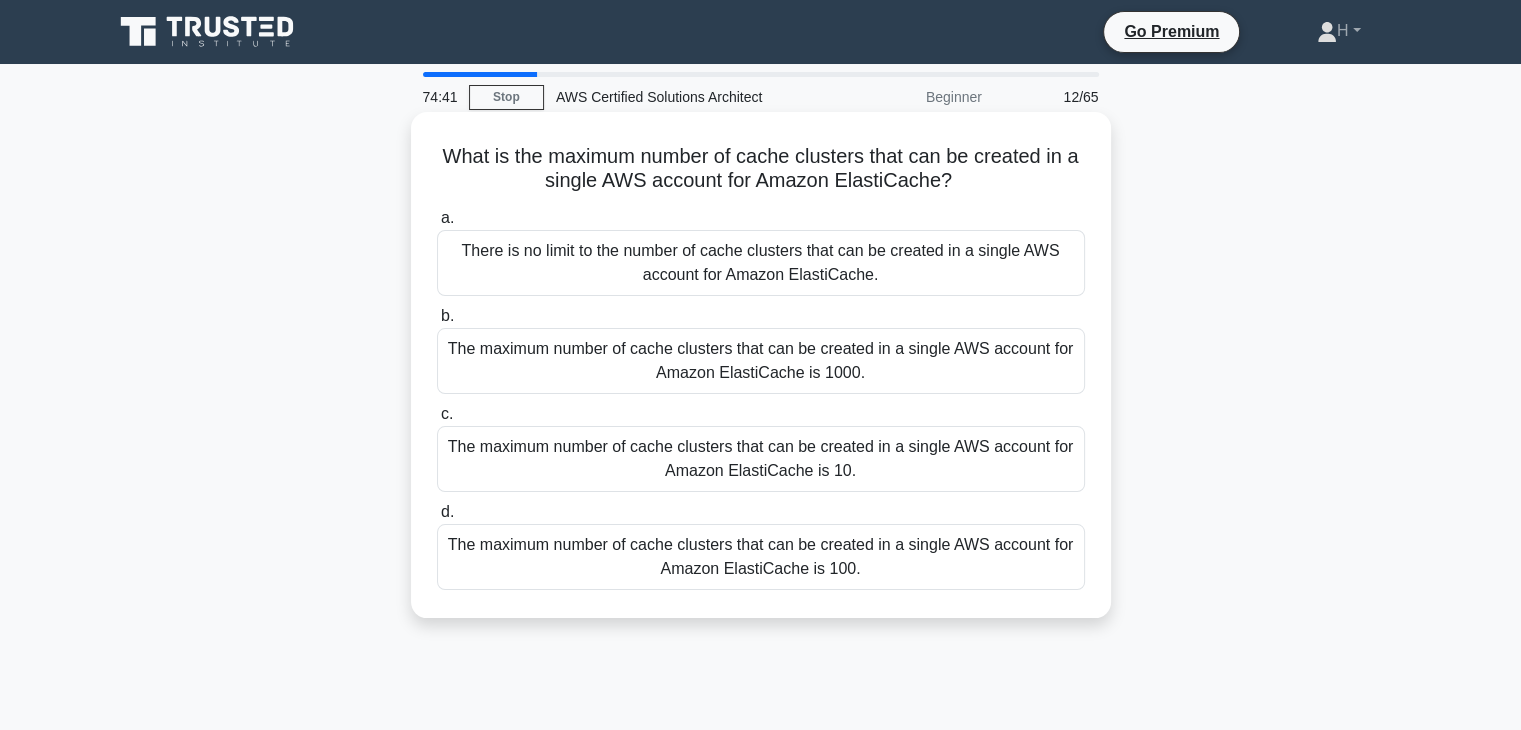 click on "The maximum number of cache clusters that can be created in a single AWS account for Amazon ElastiCache is 1000." at bounding box center [761, 361] 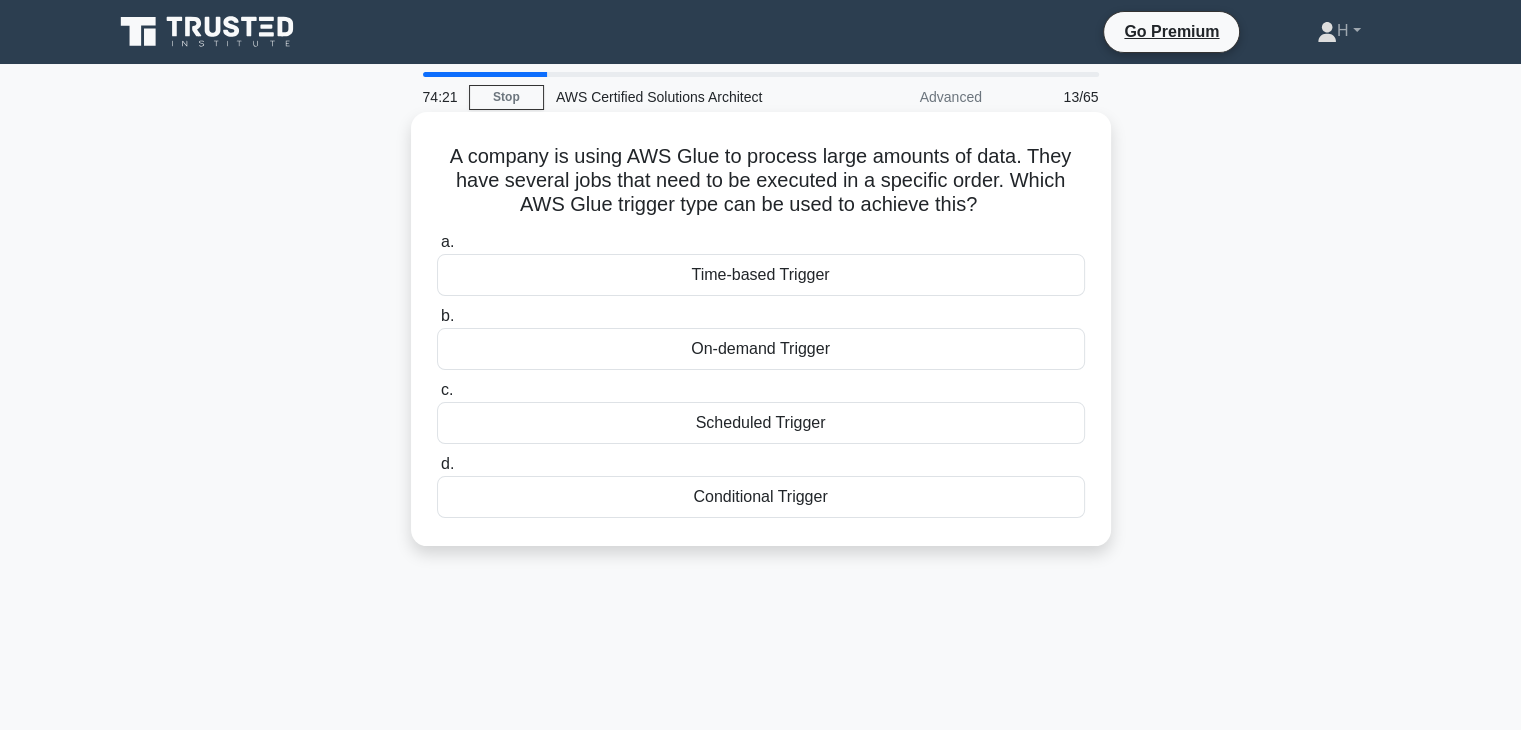 click on "Scheduled Trigger" at bounding box center [761, 423] 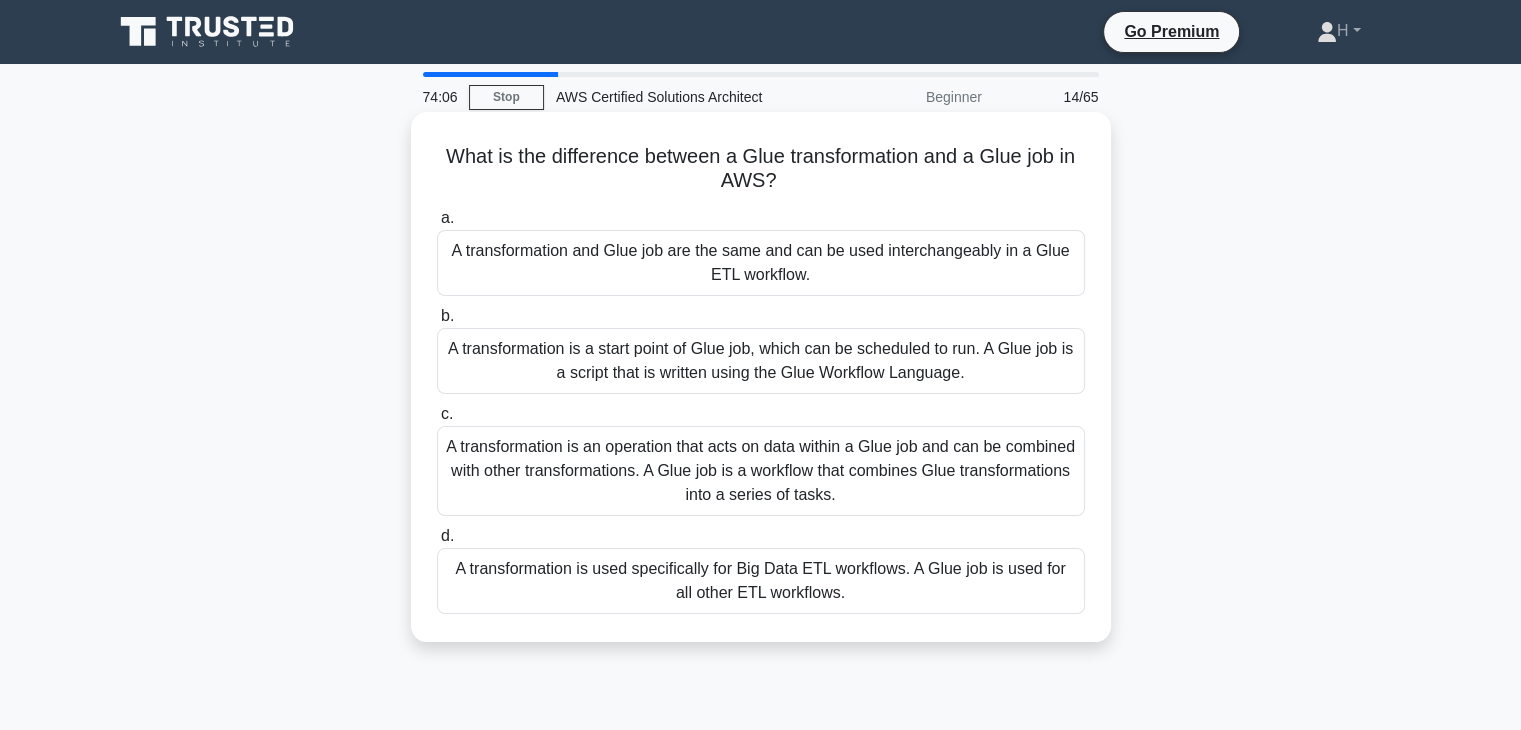 click on "A transformation is an operation that acts on data within a Glue job and can be combined with other transformations. A Glue job is a workflow that combines Glue transformations into a series of tasks." at bounding box center (761, 471) 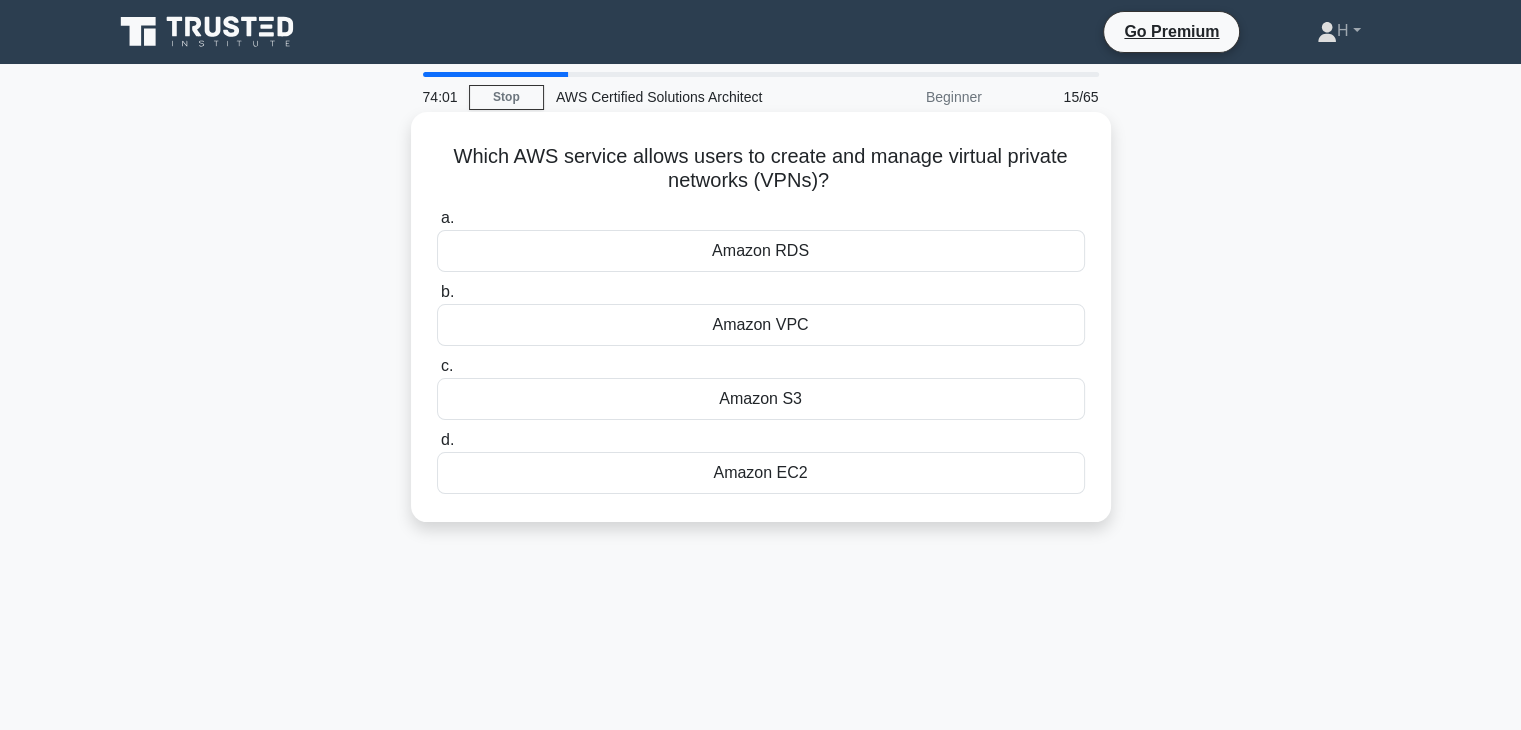 click on "Amazon VPC" at bounding box center [761, 325] 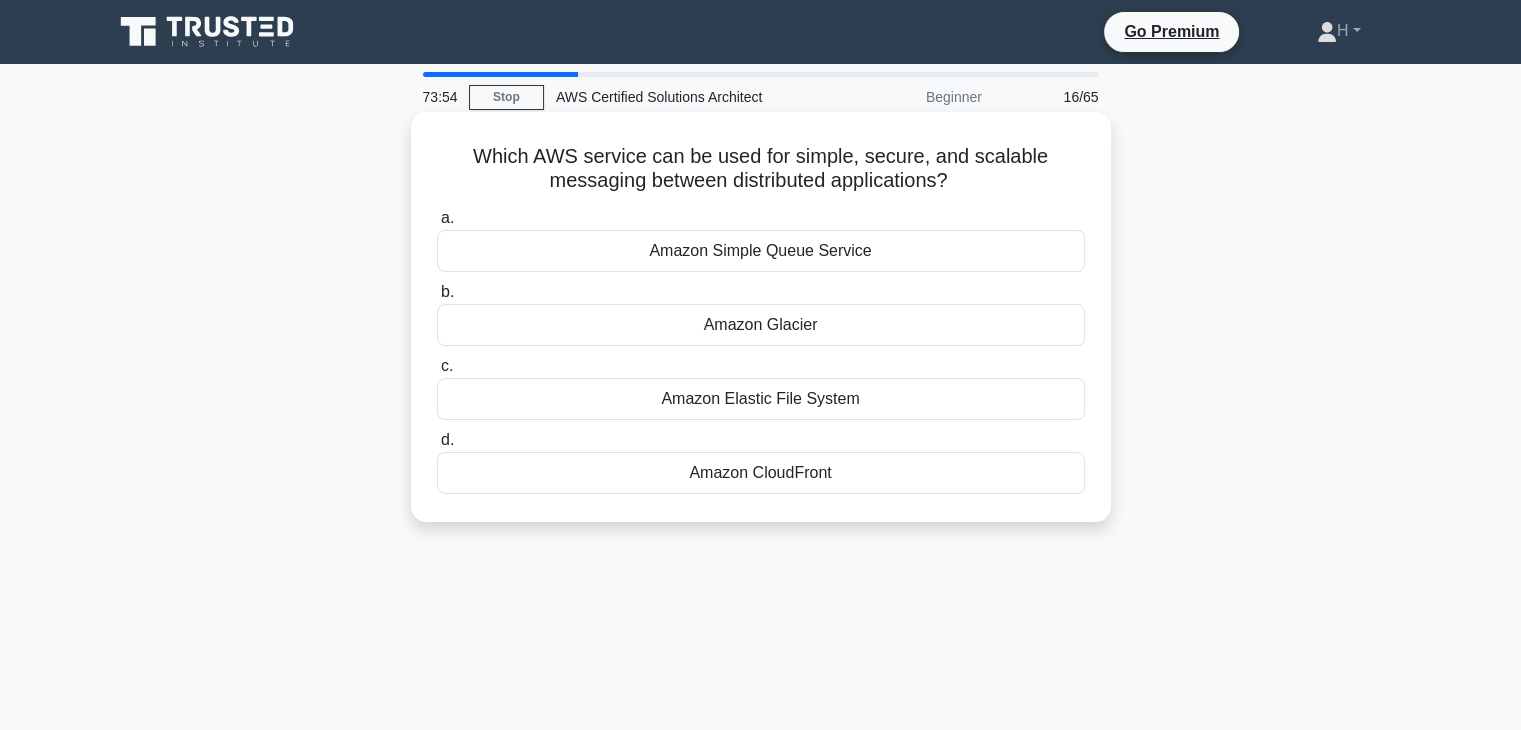 click on "Amazon Simple Queue Service" at bounding box center [761, 251] 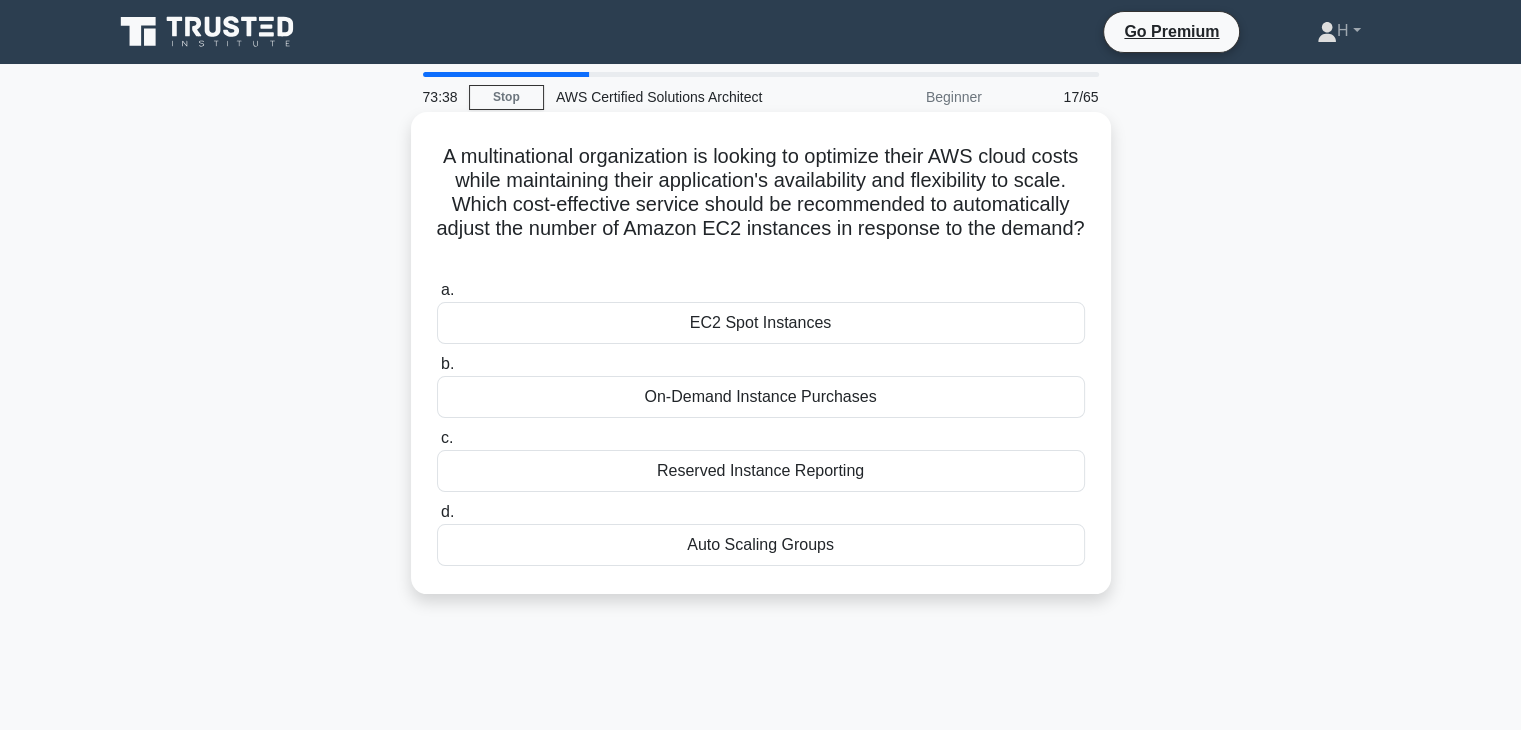 click on "Auto Scaling Groups" at bounding box center (761, 545) 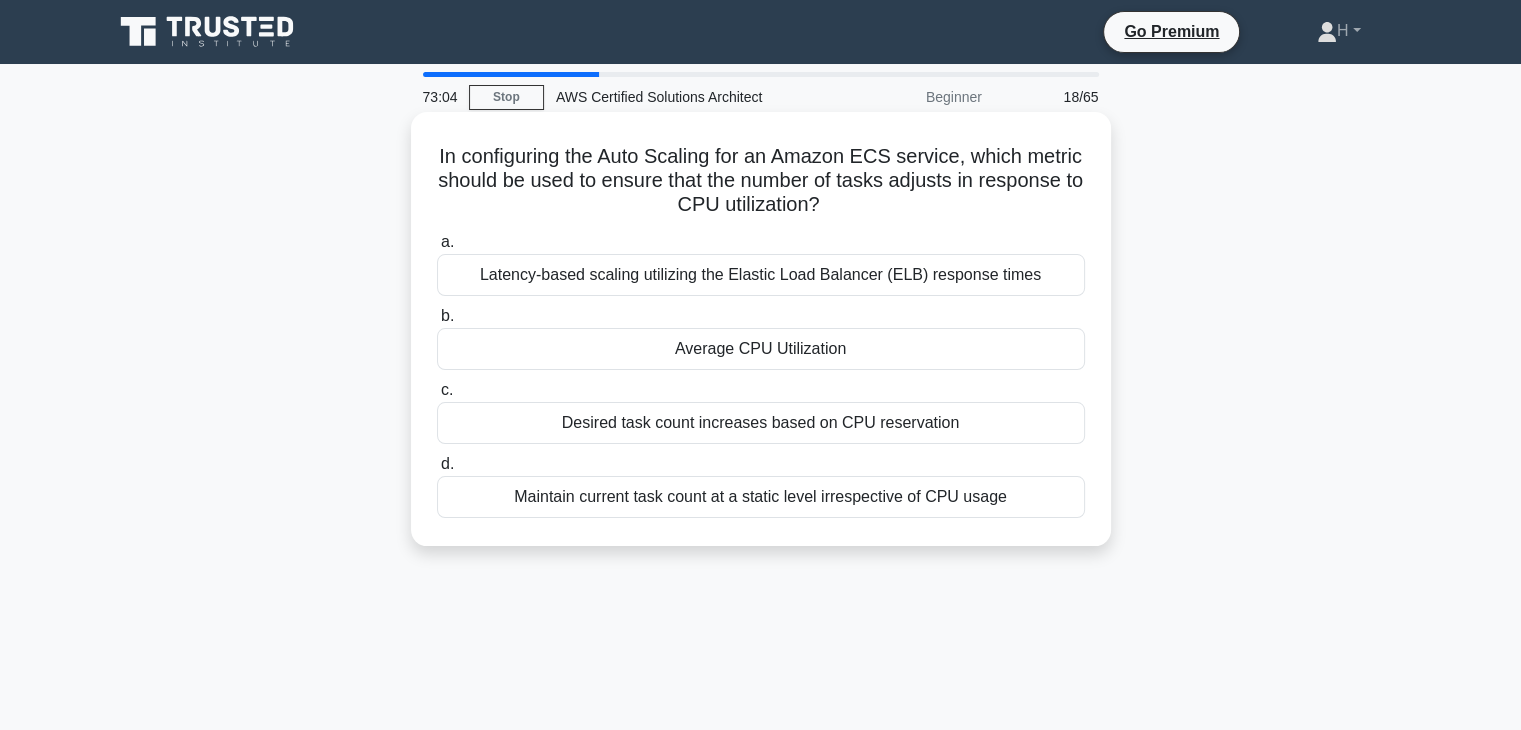 click on "Desired task count increases based on CPU reservation" at bounding box center [761, 423] 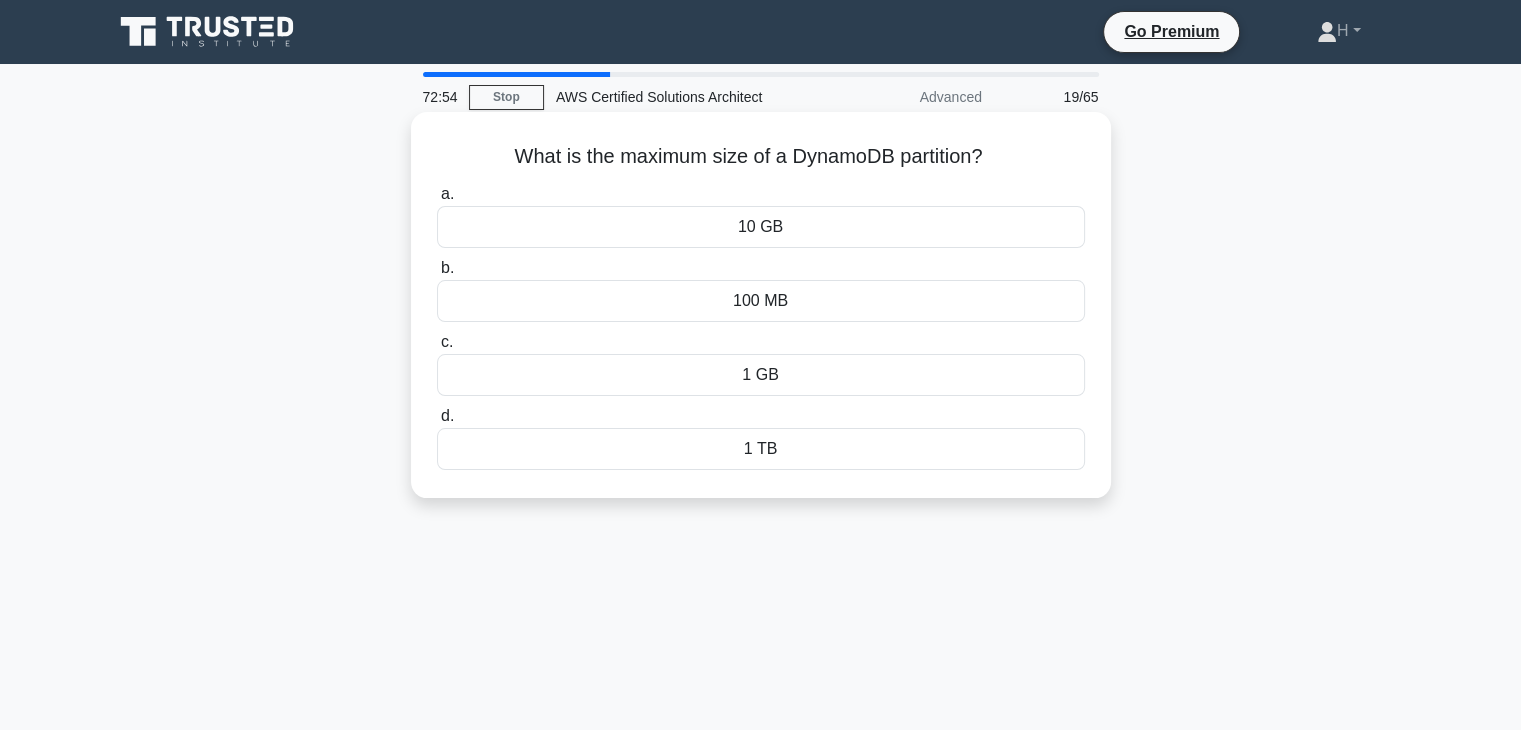 click on "100 MB" at bounding box center [761, 301] 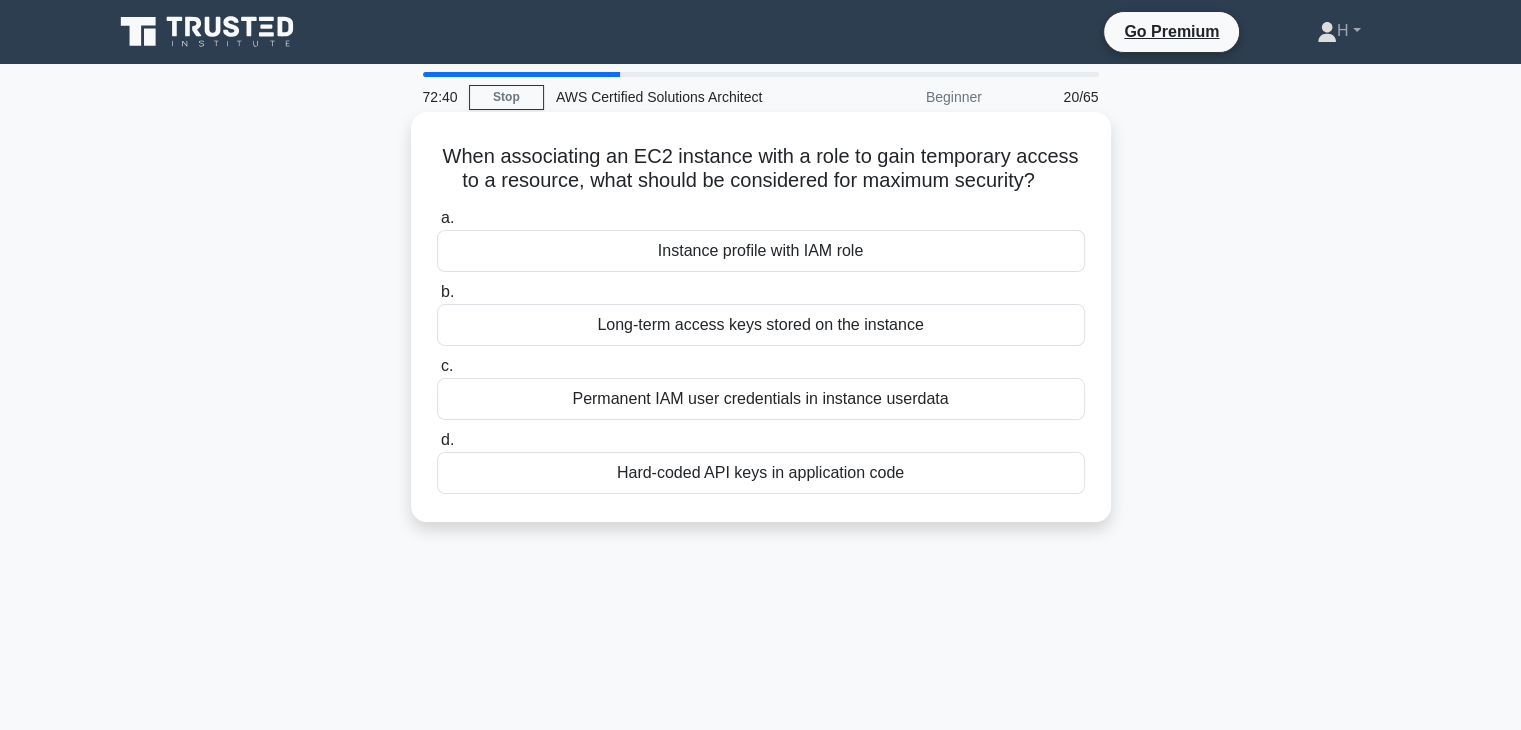 click on "Instance profile with IAM role" at bounding box center [761, 251] 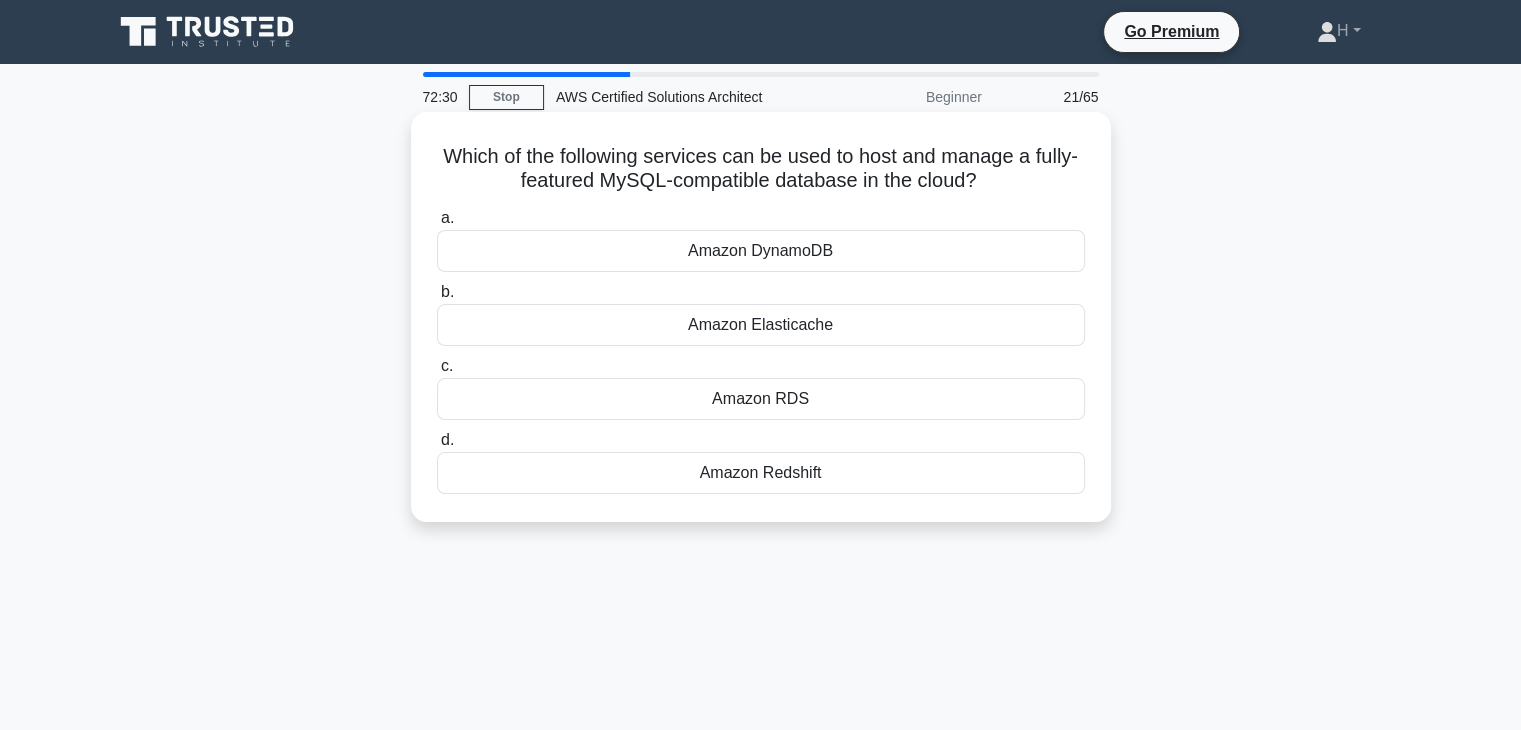 click on "Amazon RDS" at bounding box center [761, 399] 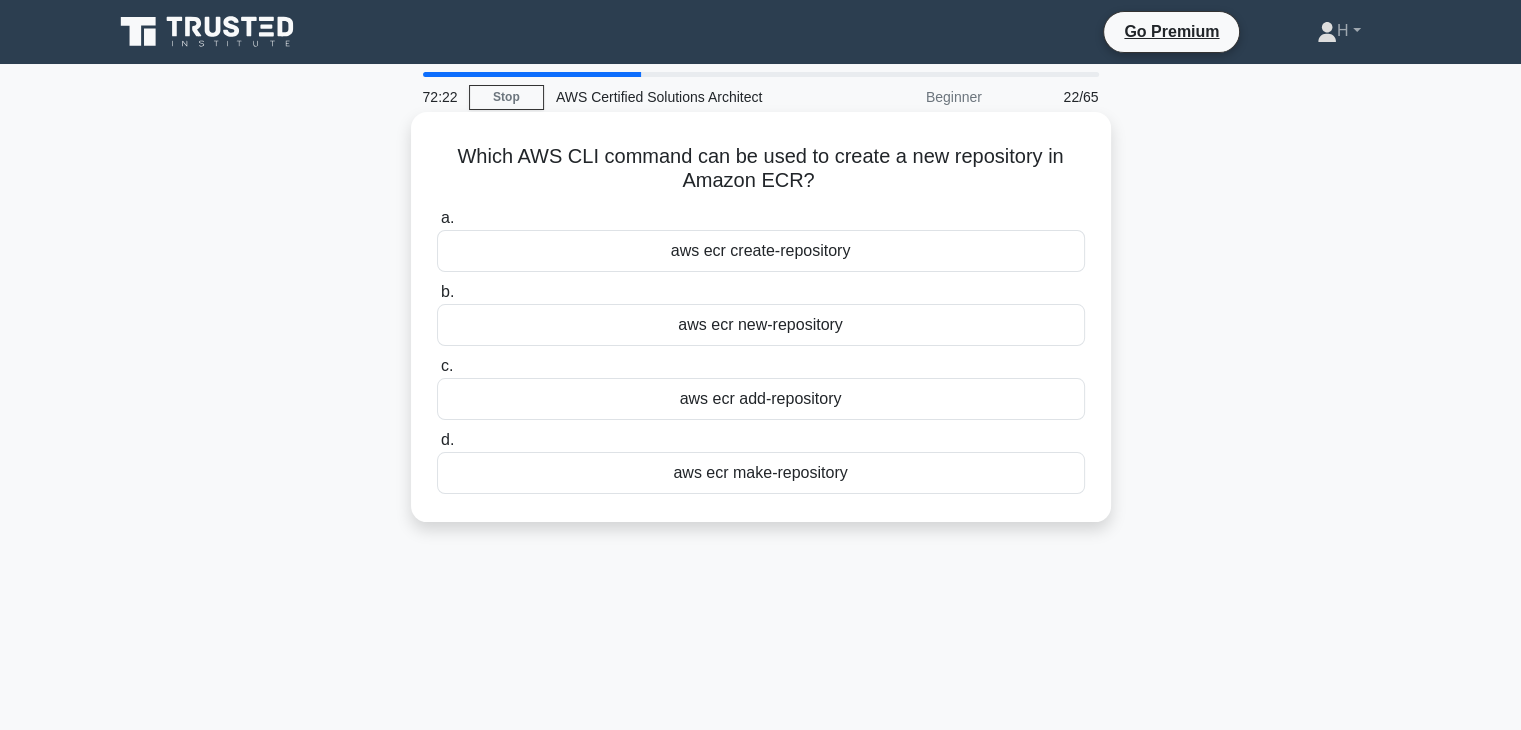 click on "aws ecr create-repository" at bounding box center [761, 251] 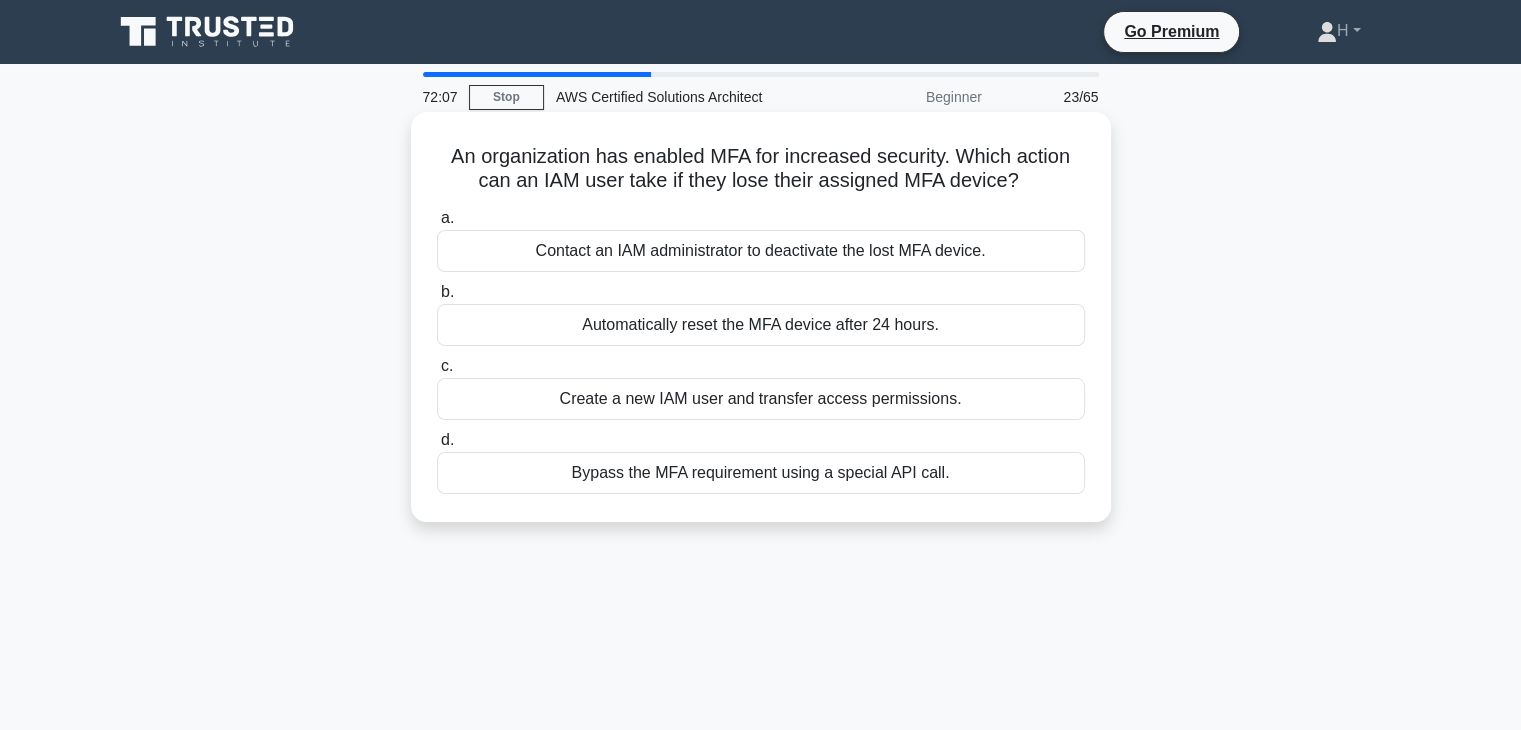 click on "Automatically reset the MFA device after 24 hours." at bounding box center (761, 325) 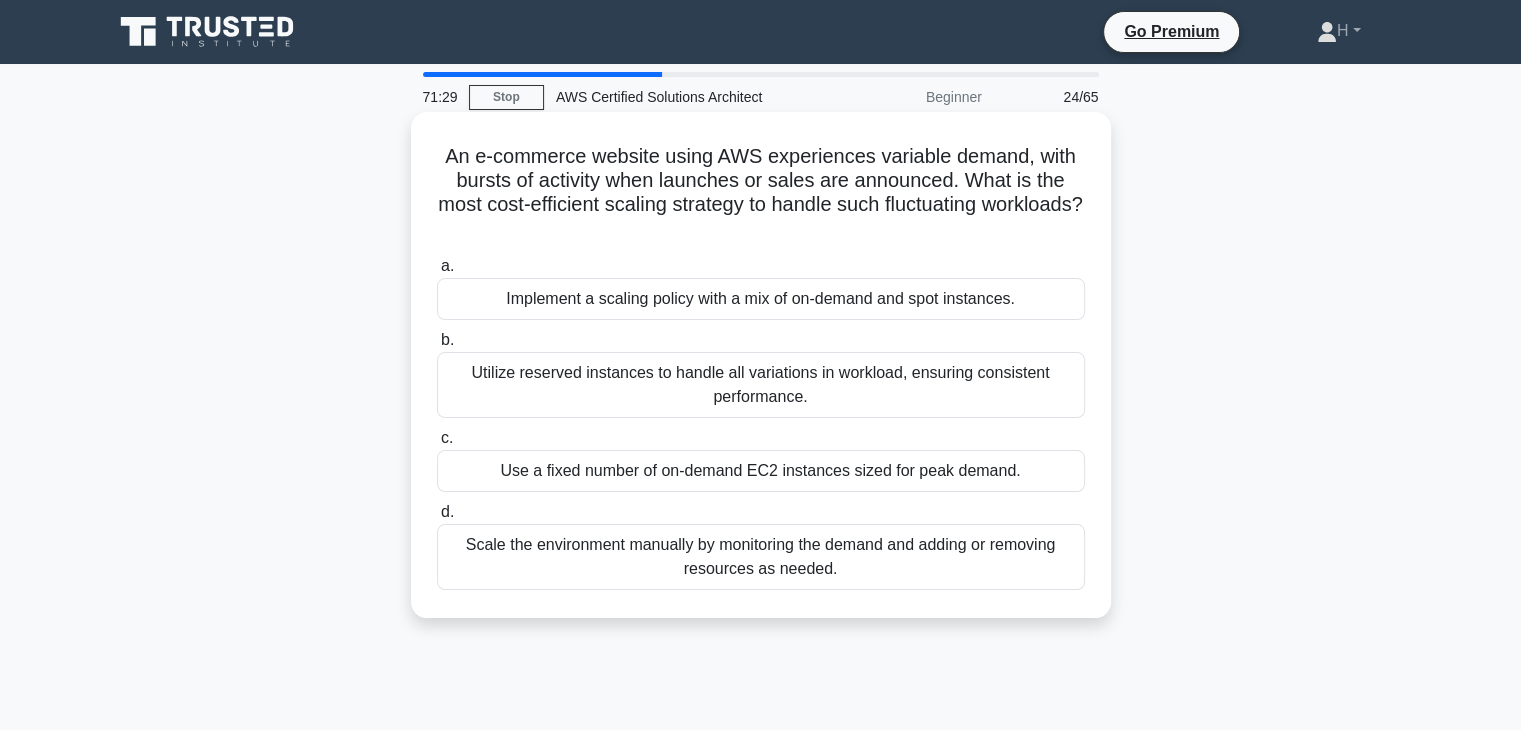 click on "Implement a scaling policy with a mix of on-demand and spot instances." at bounding box center [761, 299] 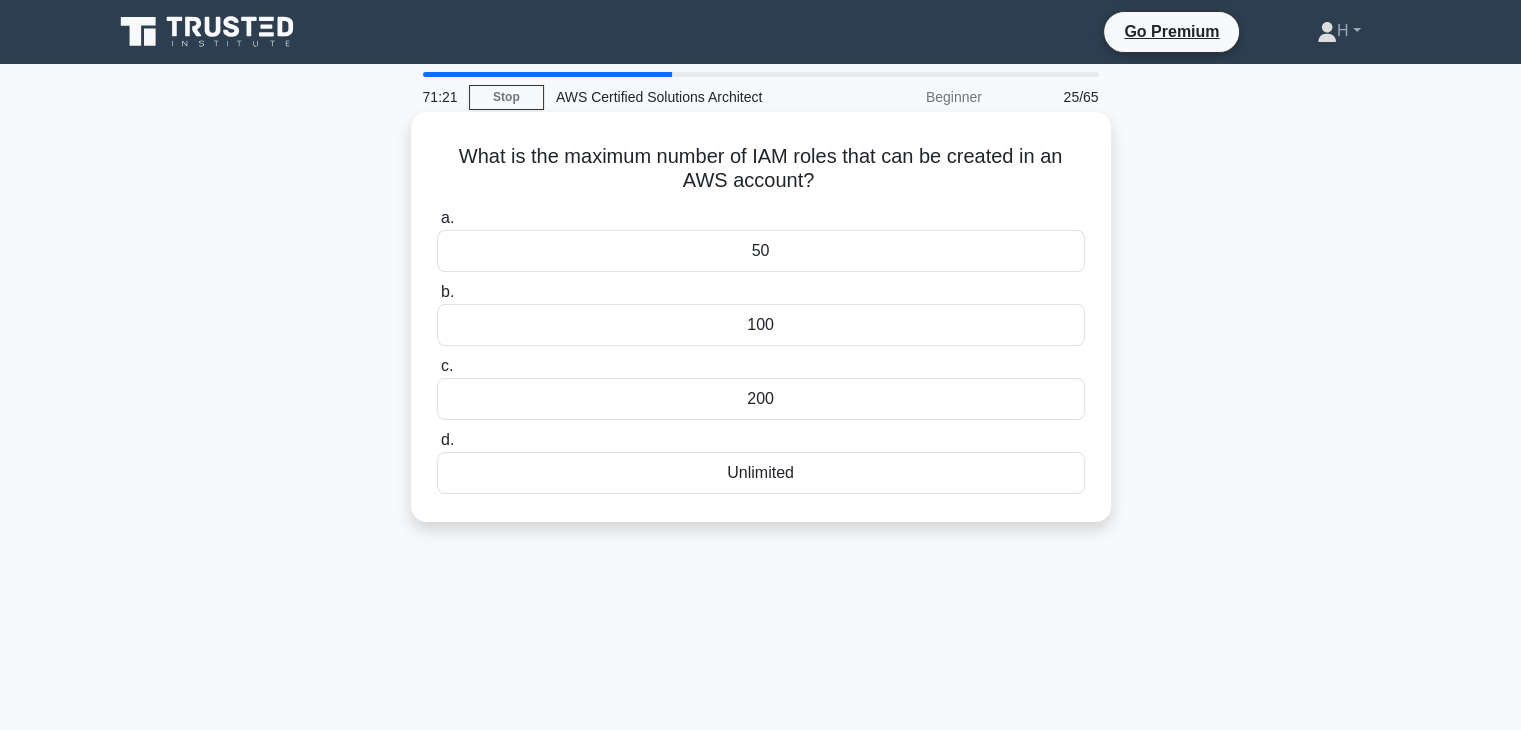 click on "Unlimited" at bounding box center (761, 473) 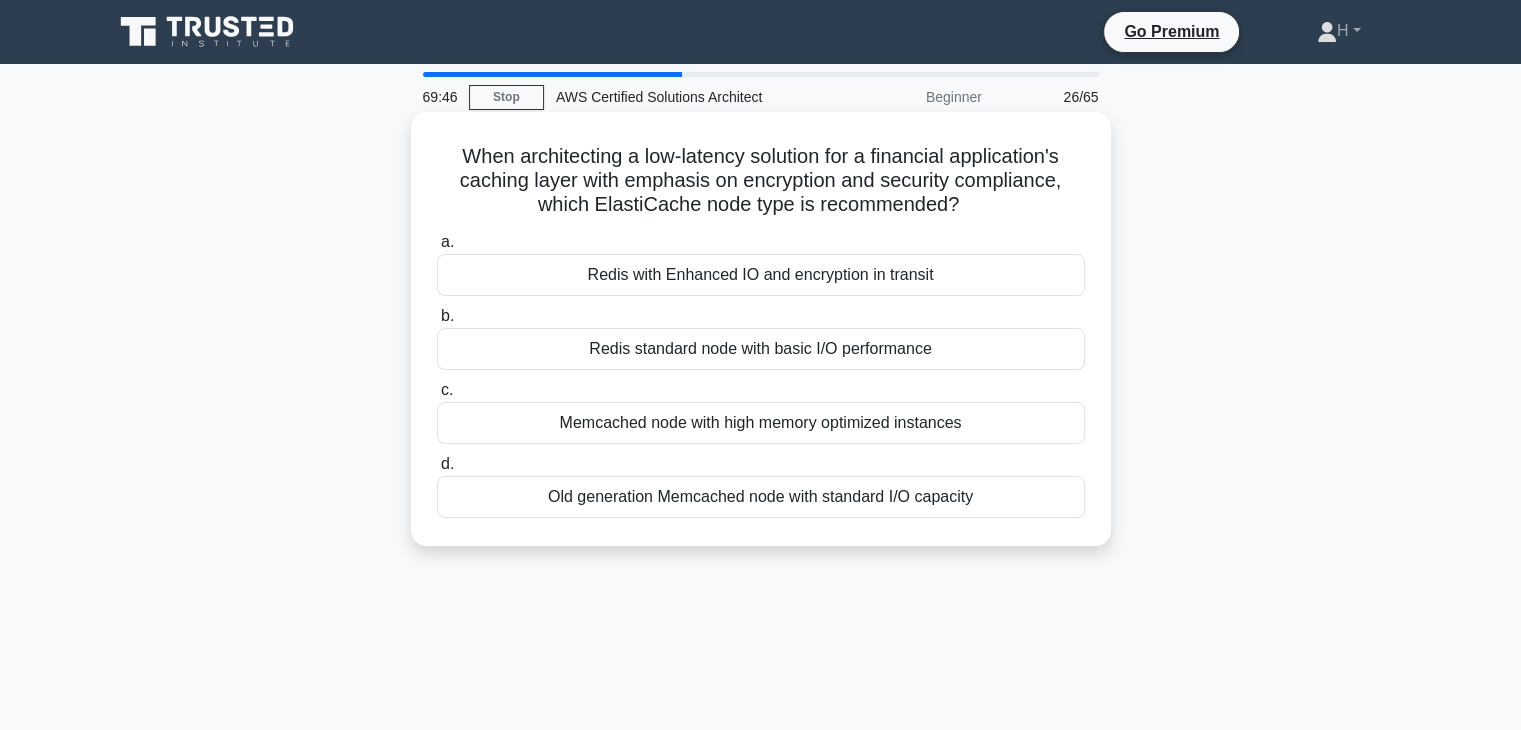 click on "Old generation Memcached node with standard I/O capacity" at bounding box center [761, 497] 